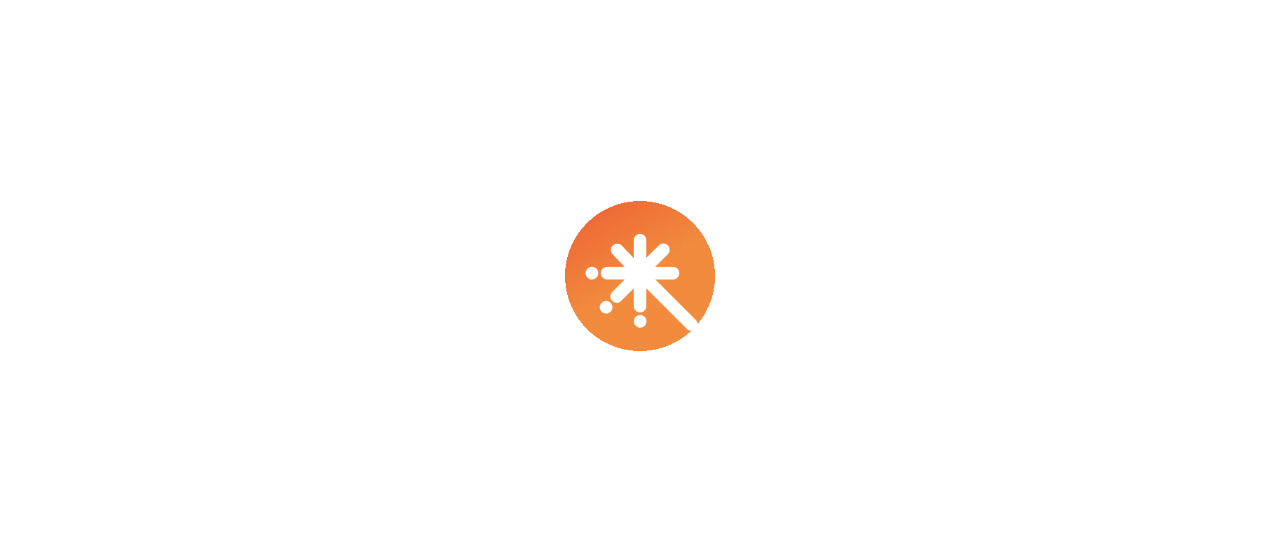 scroll, scrollTop: 0, scrollLeft: 0, axis: both 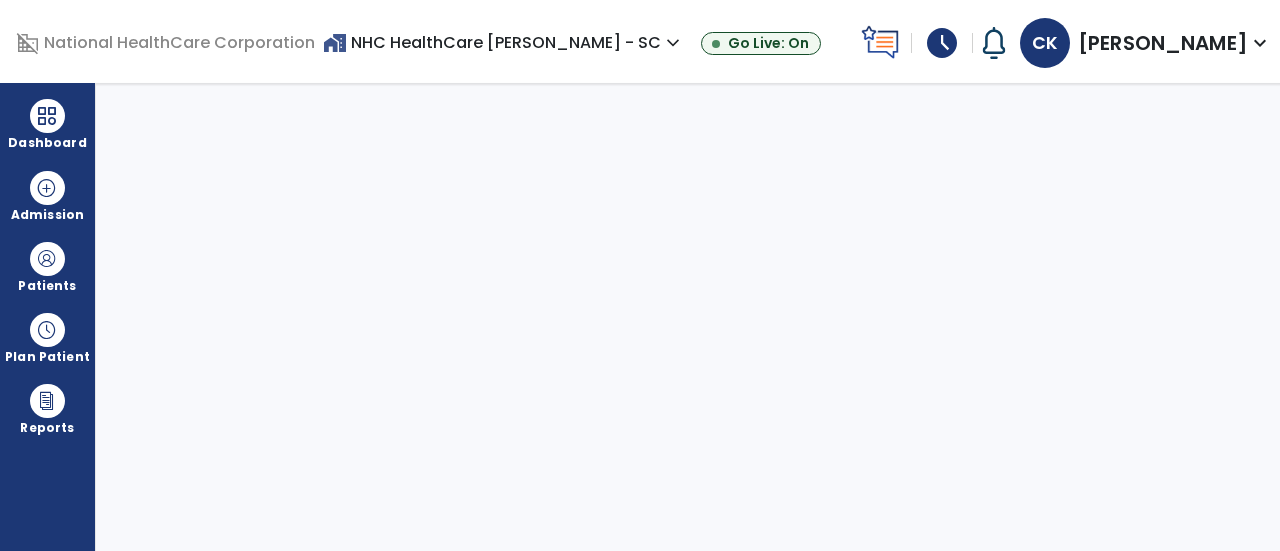 select on "****" 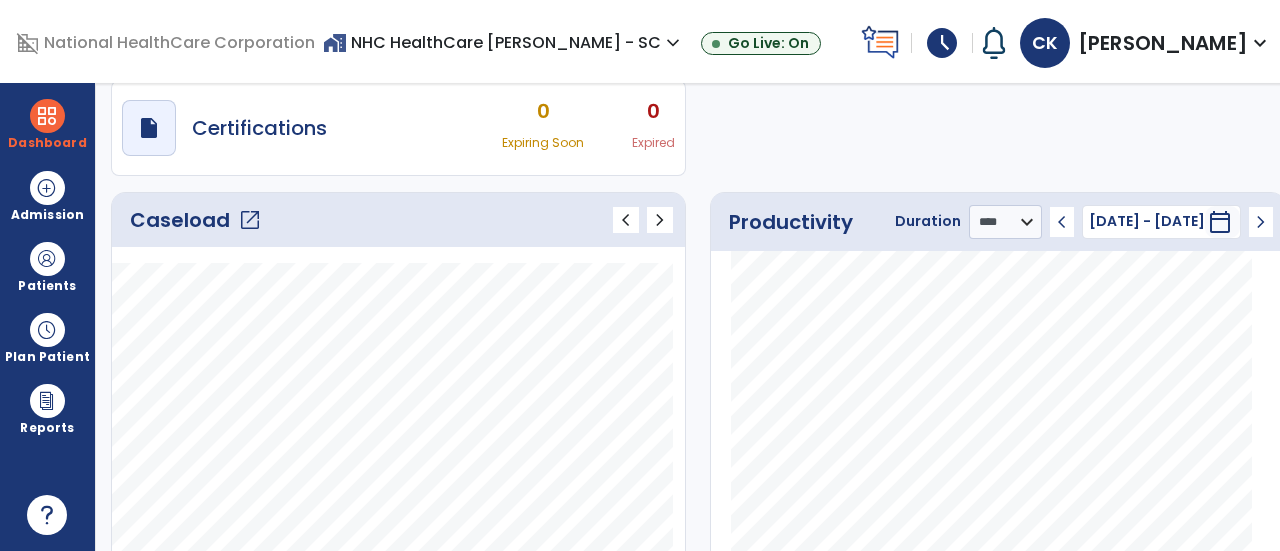 scroll, scrollTop: 122, scrollLeft: 0, axis: vertical 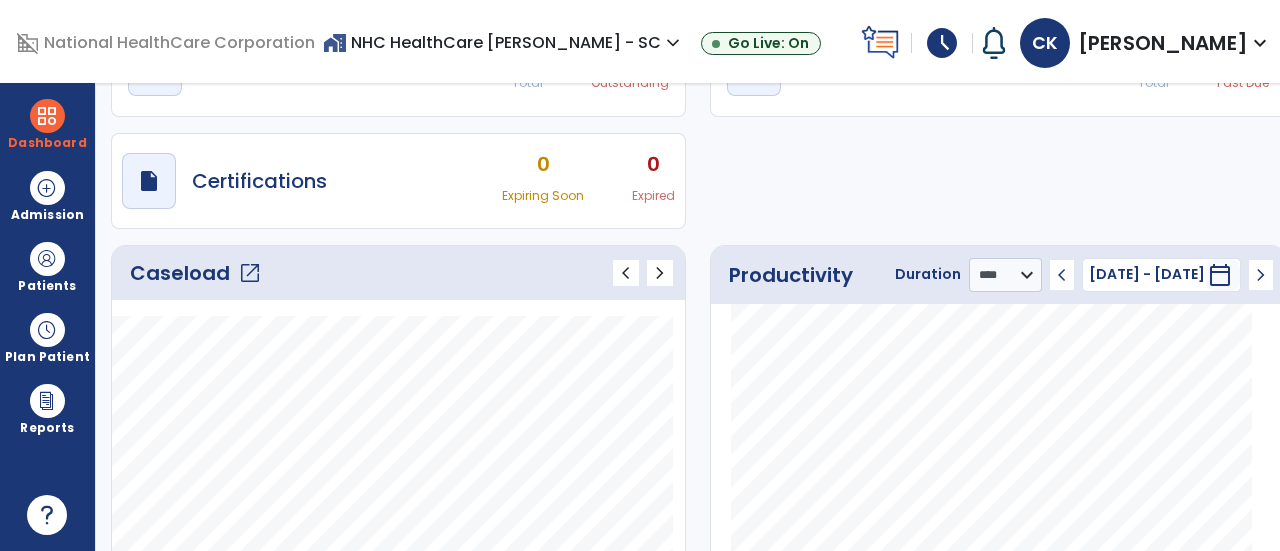 click on "open_in_new" 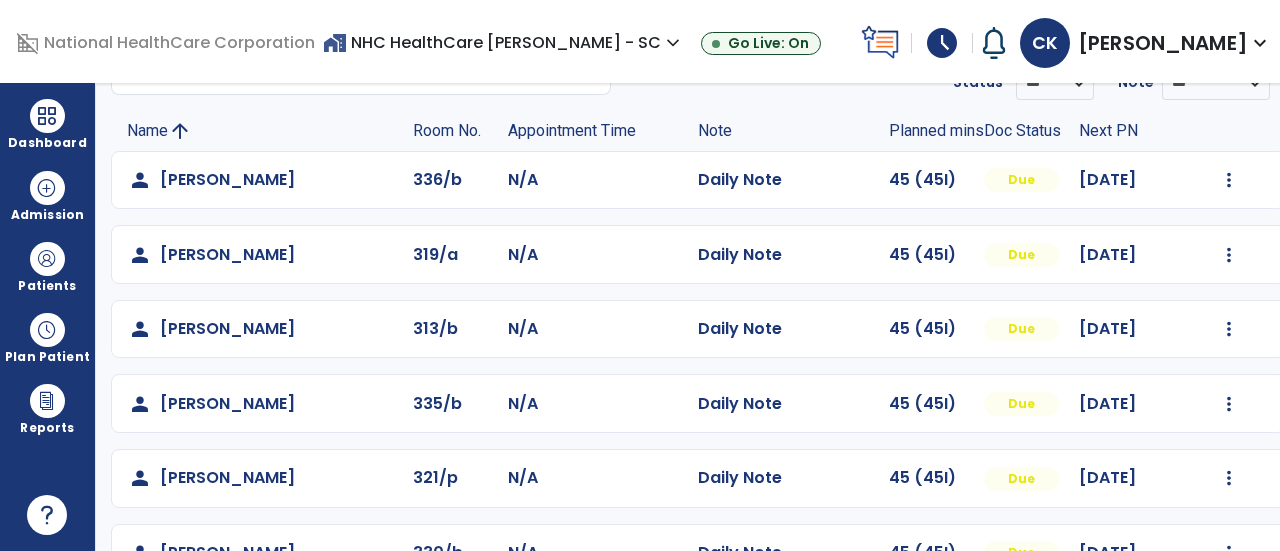 scroll, scrollTop: 108, scrollLeft: 0, axis: vertical 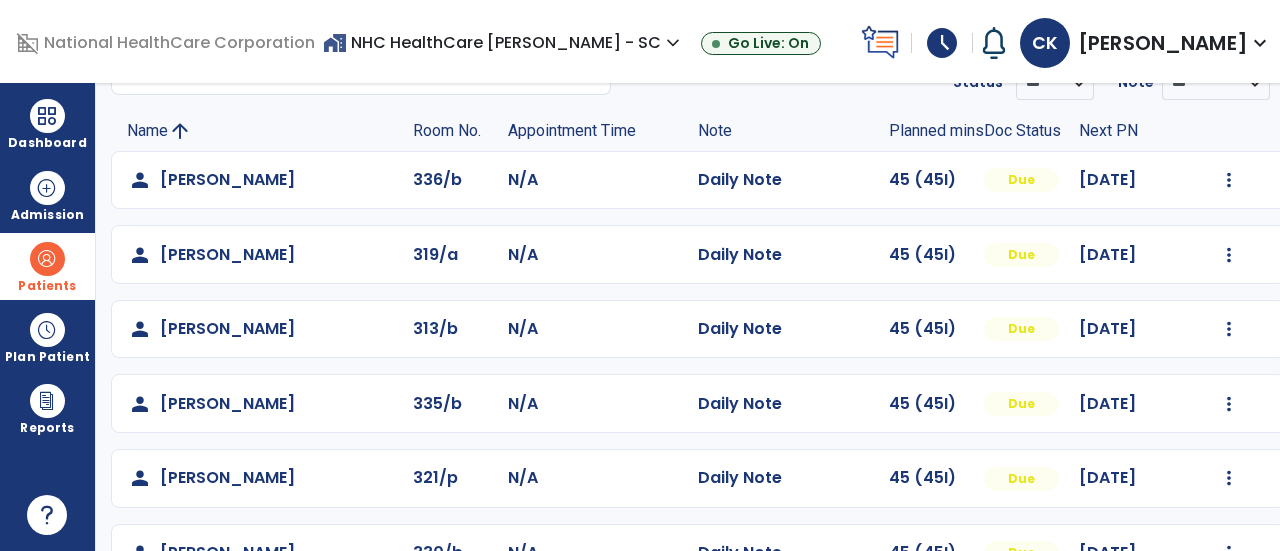 click on "Patients" at bounding box center (47, 266) 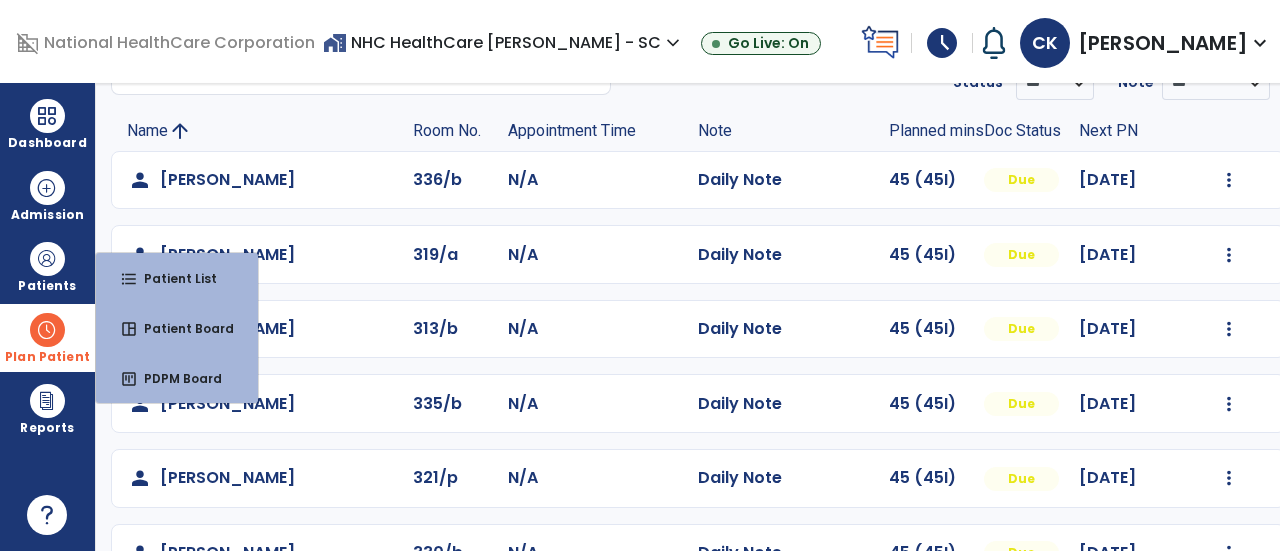 click on "Plan Patient" at bounding box center (47, 266) 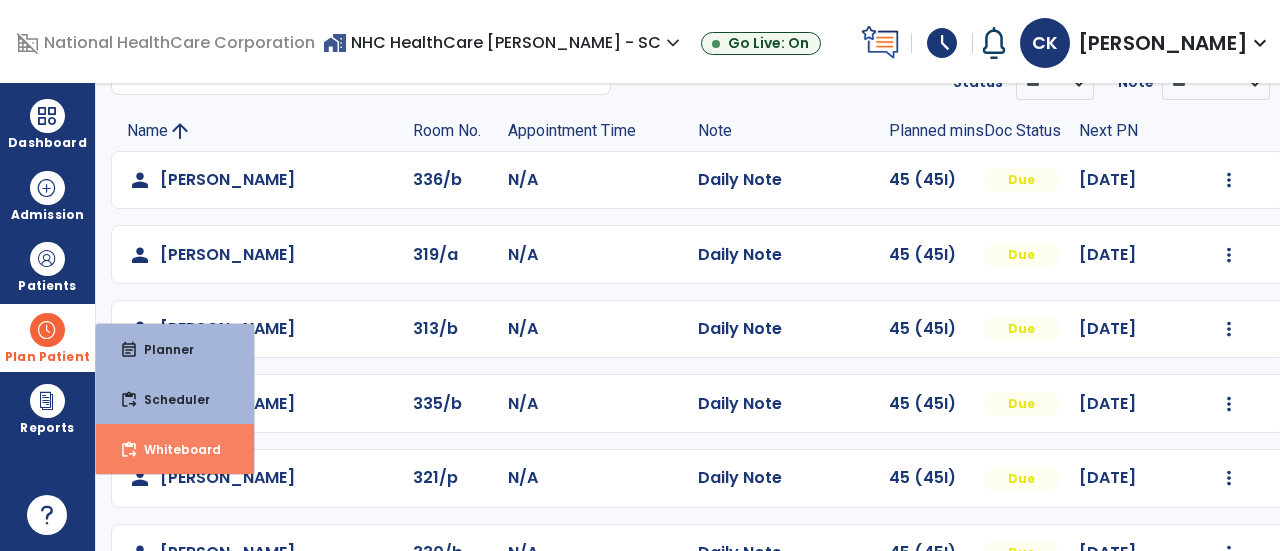 click on "content_paste_go  Whiteboard" at bounding box center [175, 449] 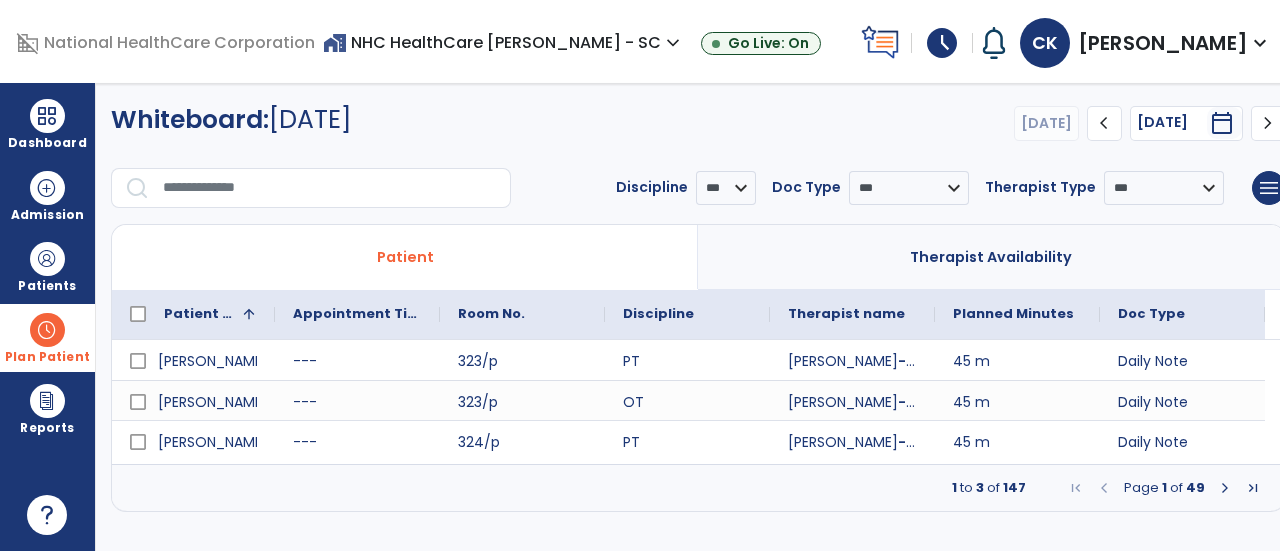 click on "Therapist Availability" at bounding box center [991, 257] 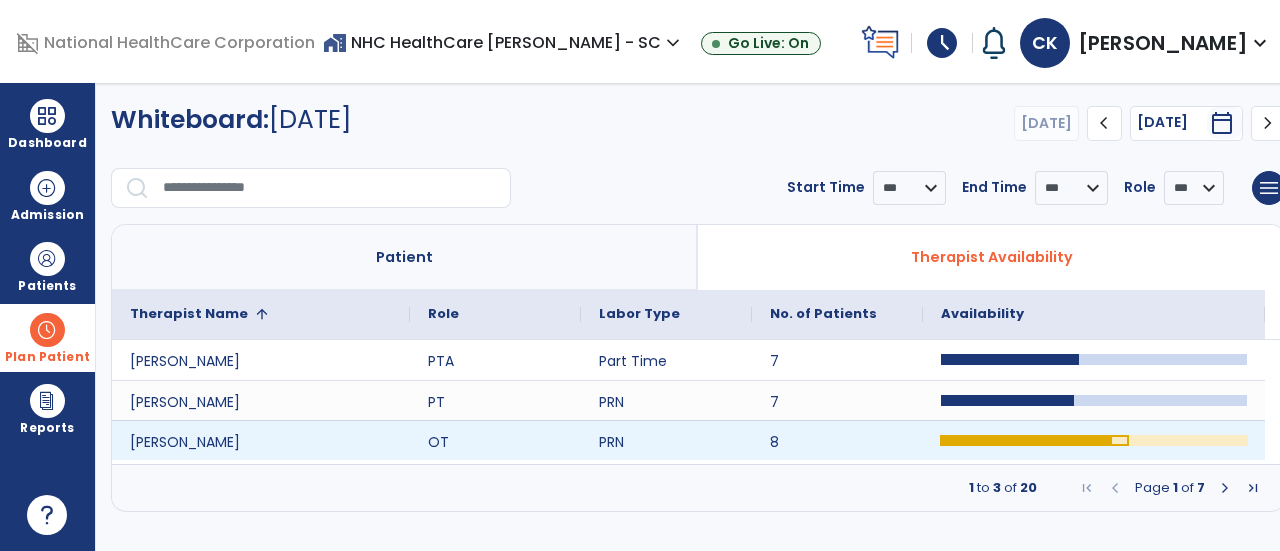 click 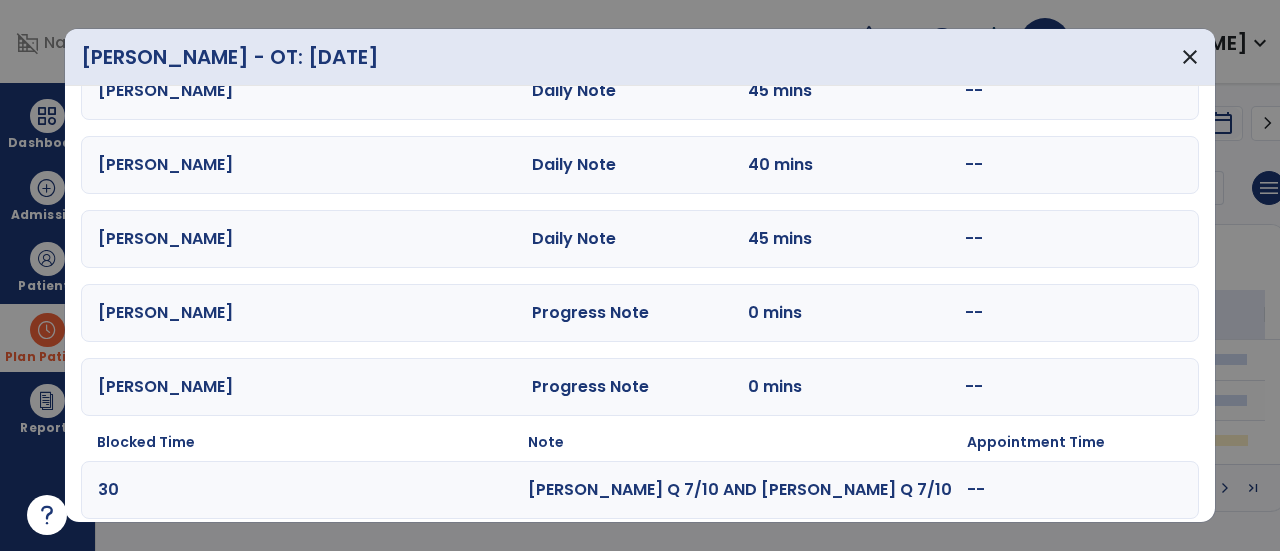 scroll, scrollTop: 295, scrollLeft: 0, axis: vertical 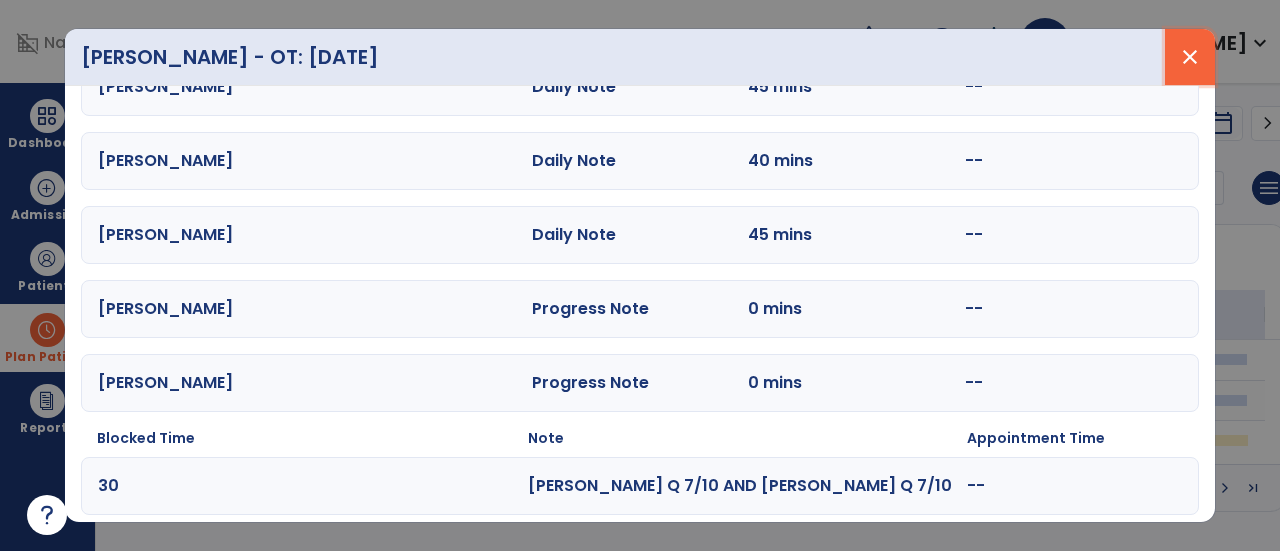 click on "close" at bounding box center (1190, 57) 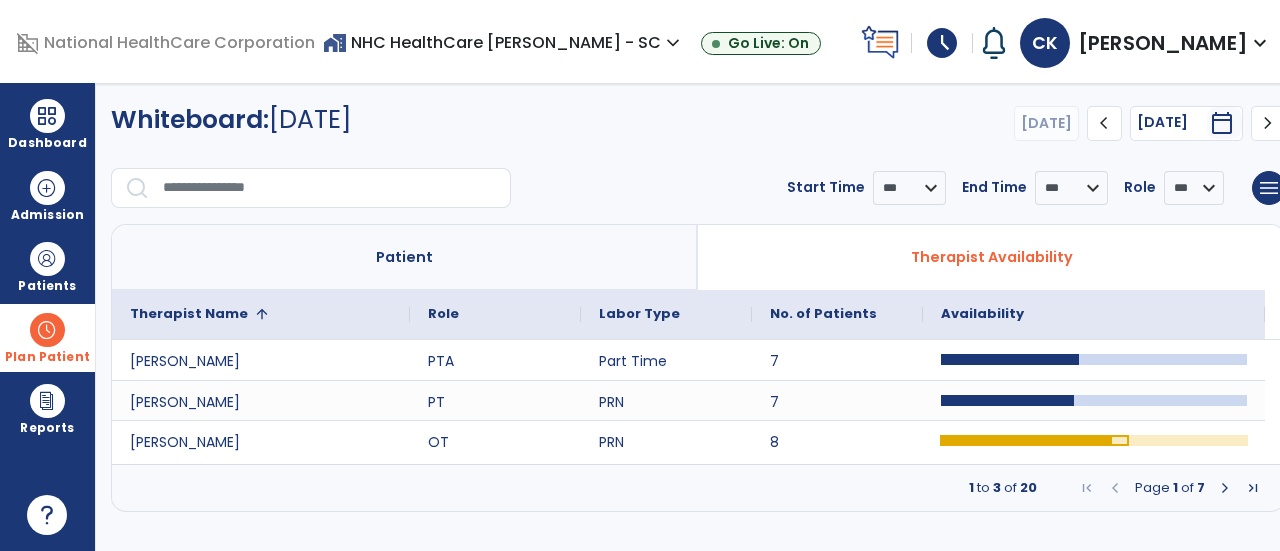 click at bounding box center [1225, 488] 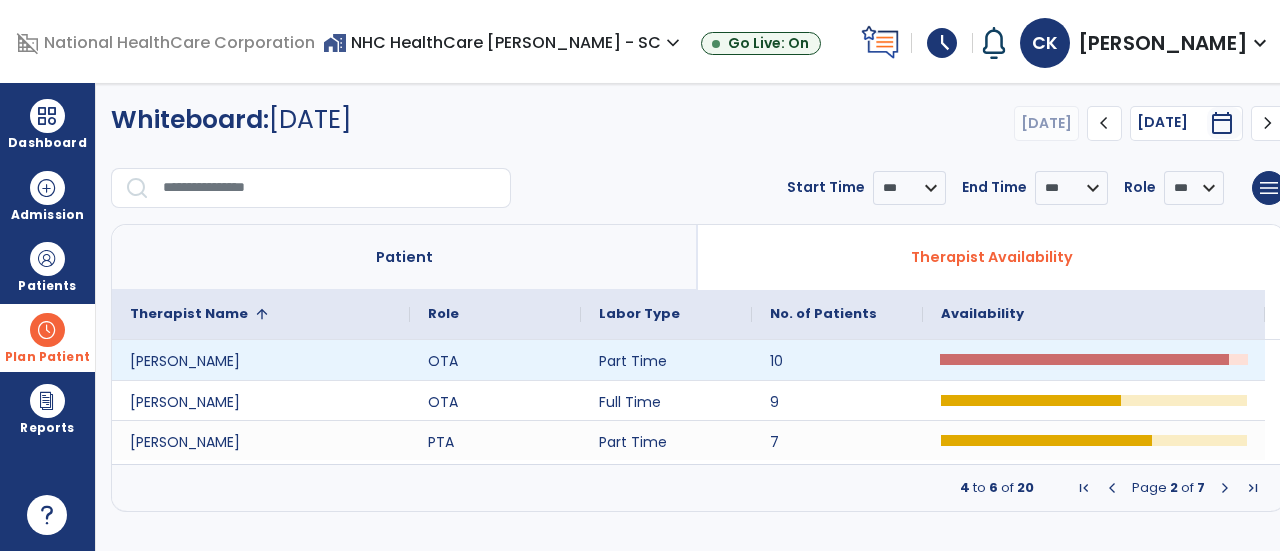 click 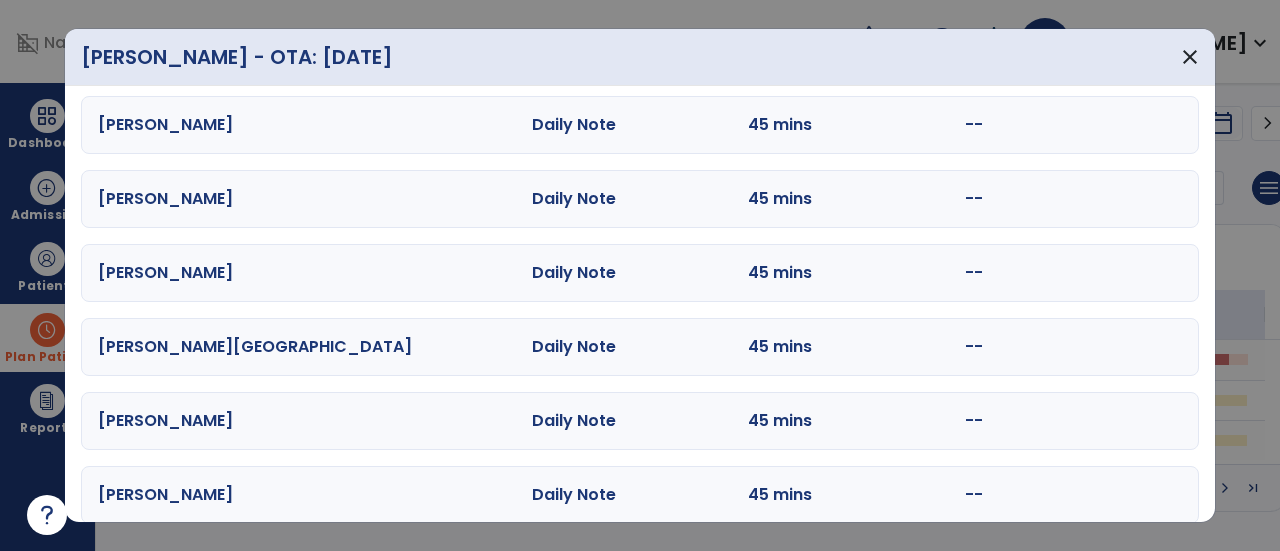 scroll, scrollTop: 340, scrollLeft: 0, axis: vertical 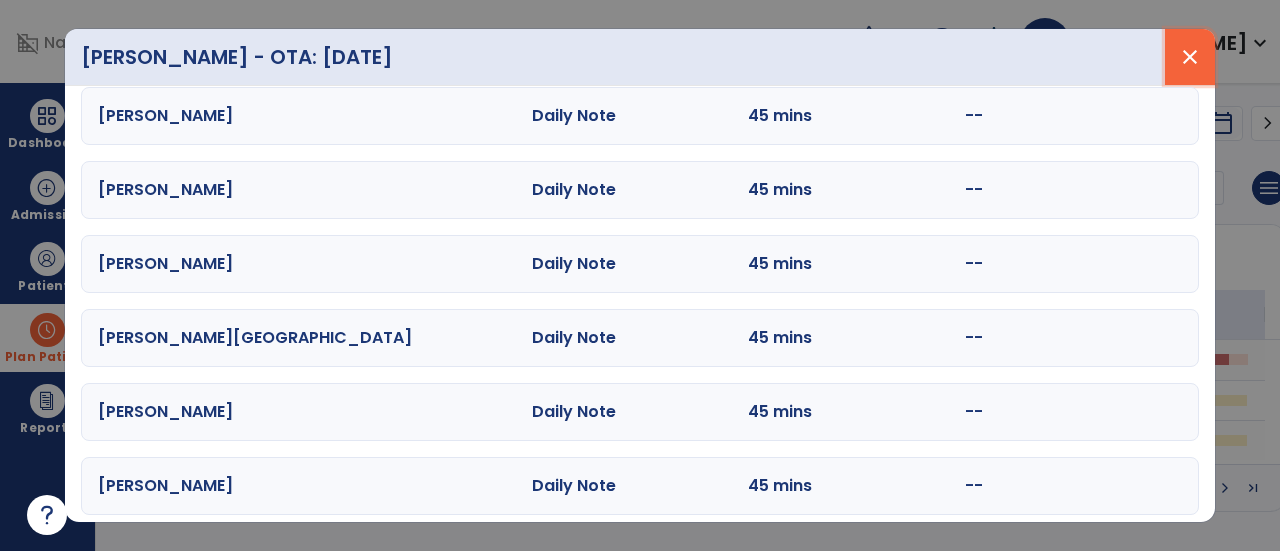 click on "close" at bounding box center [1190, 57] 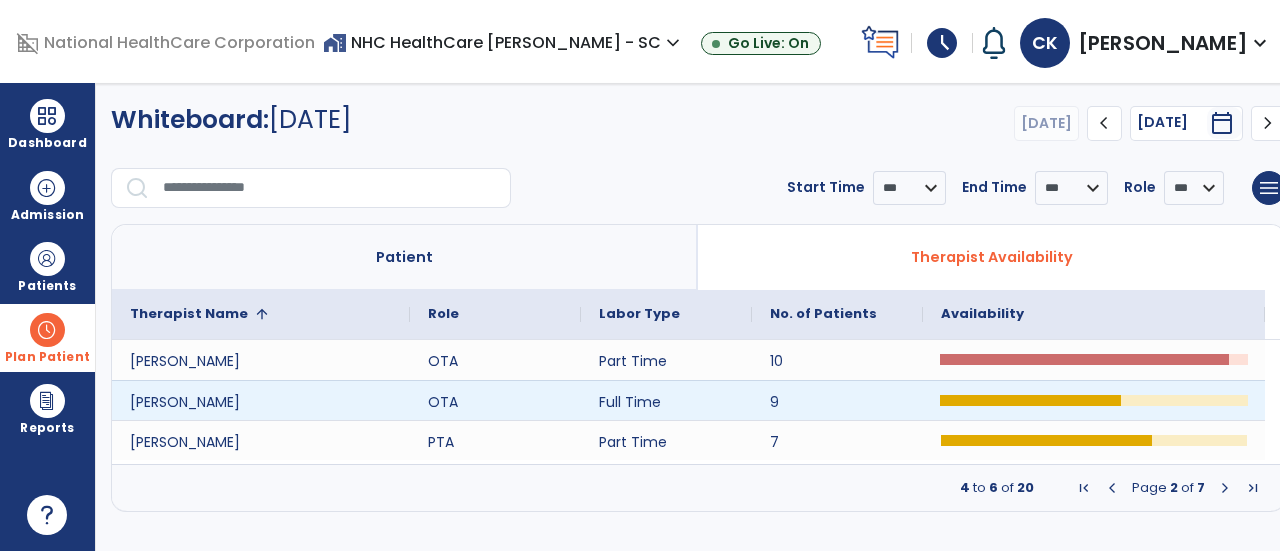 click 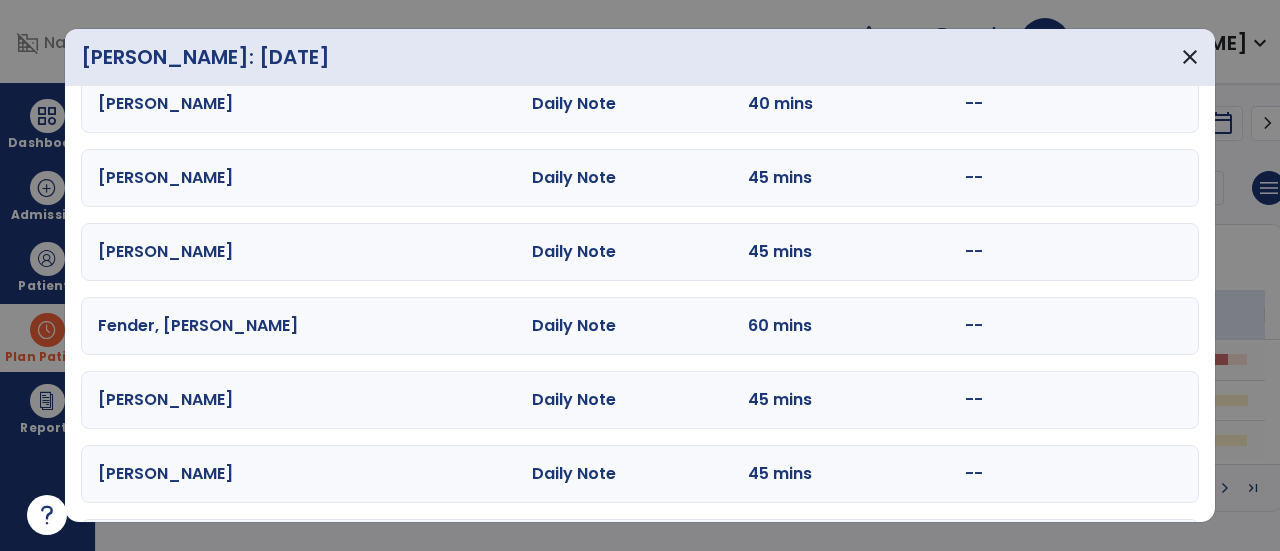 scroll, scrollTop: 266, scrollLeft: 0, axis: vertical 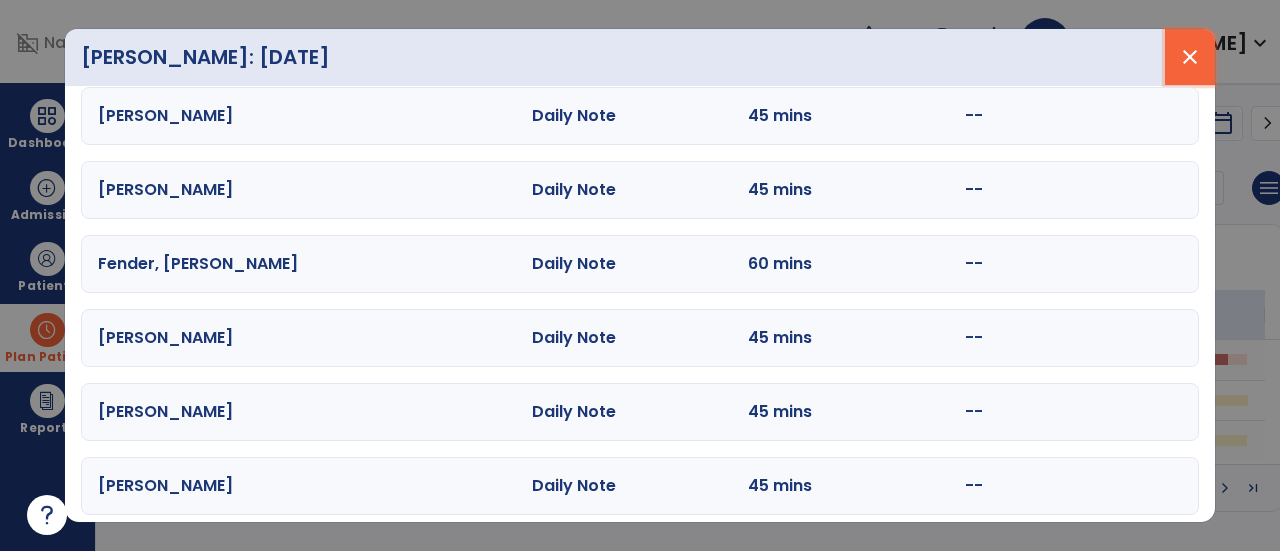click on "close" at bounding box center [1190, 57] 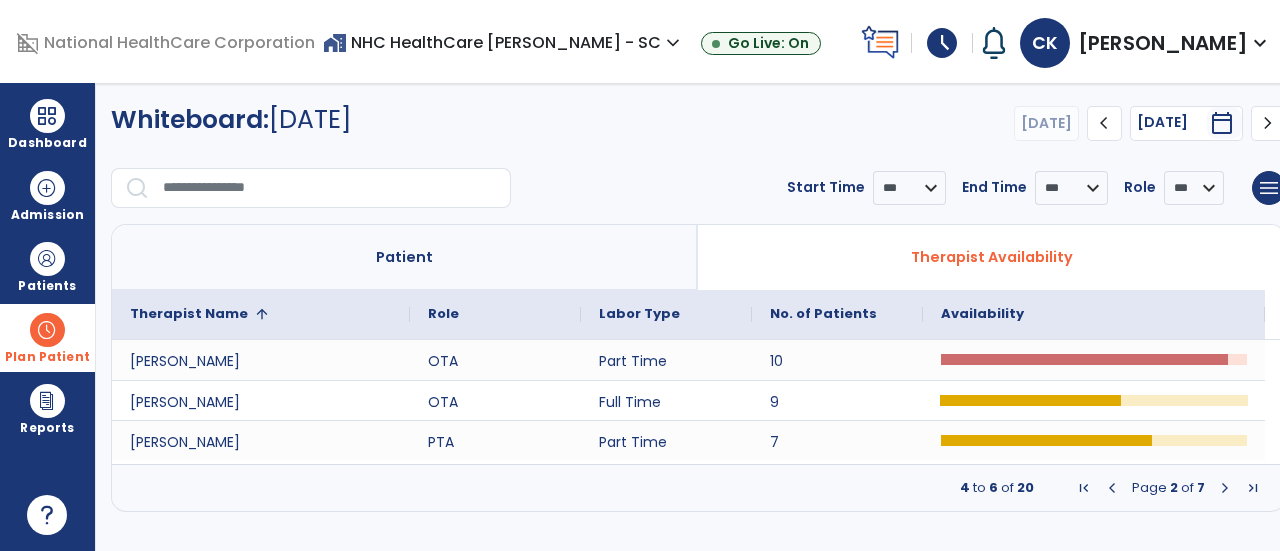 click at bounding box center (1225, 488) 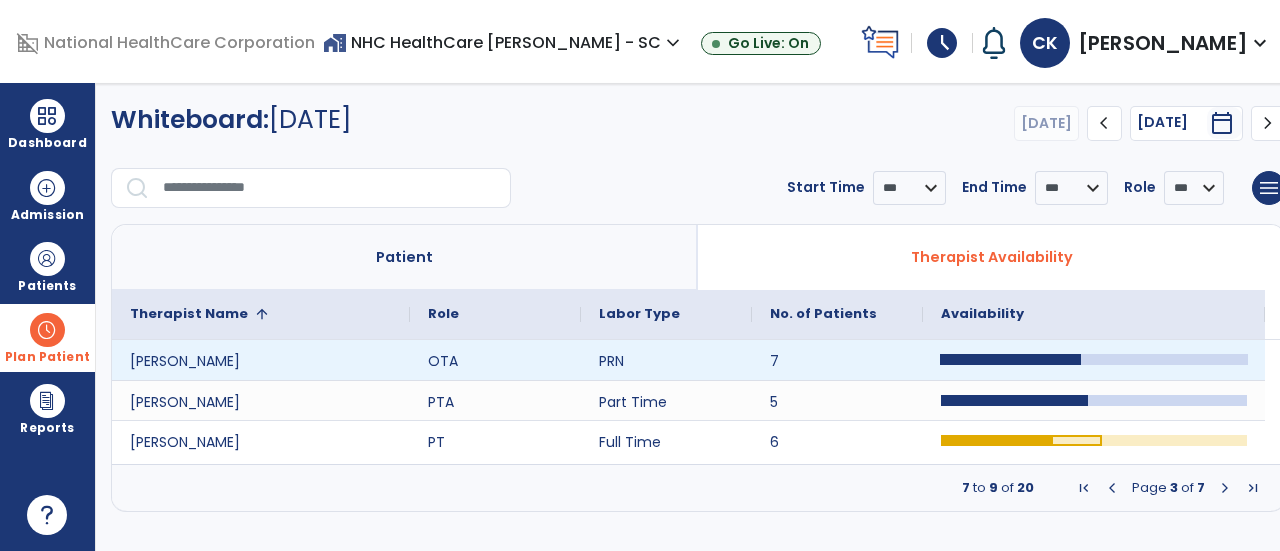 click 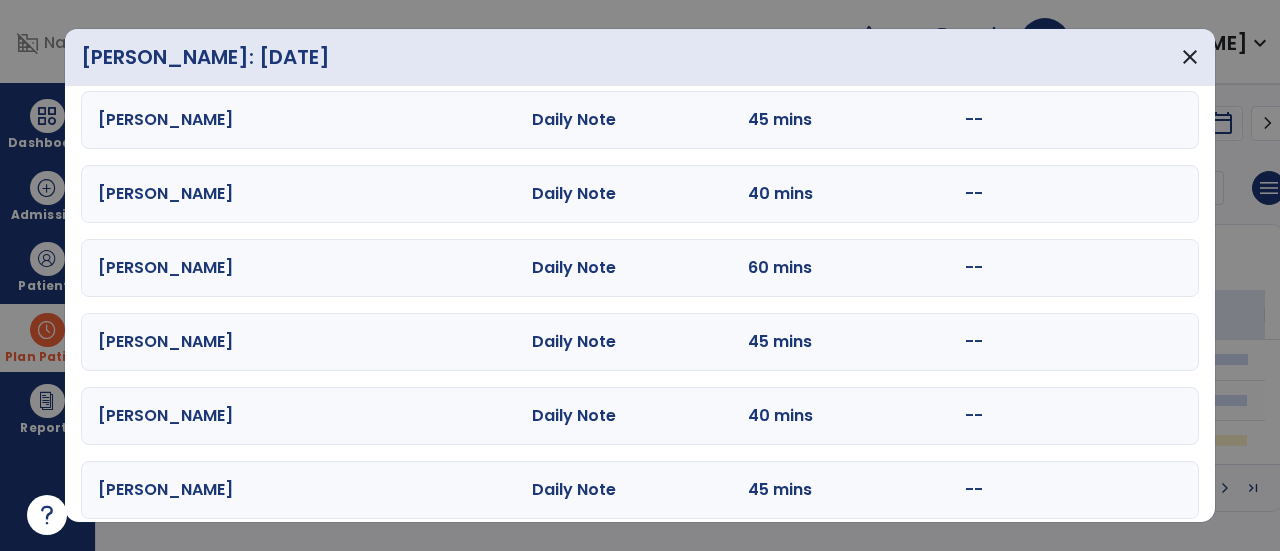 scroll, scrollTop: 120, scrollLeft: 0, axis: vertical 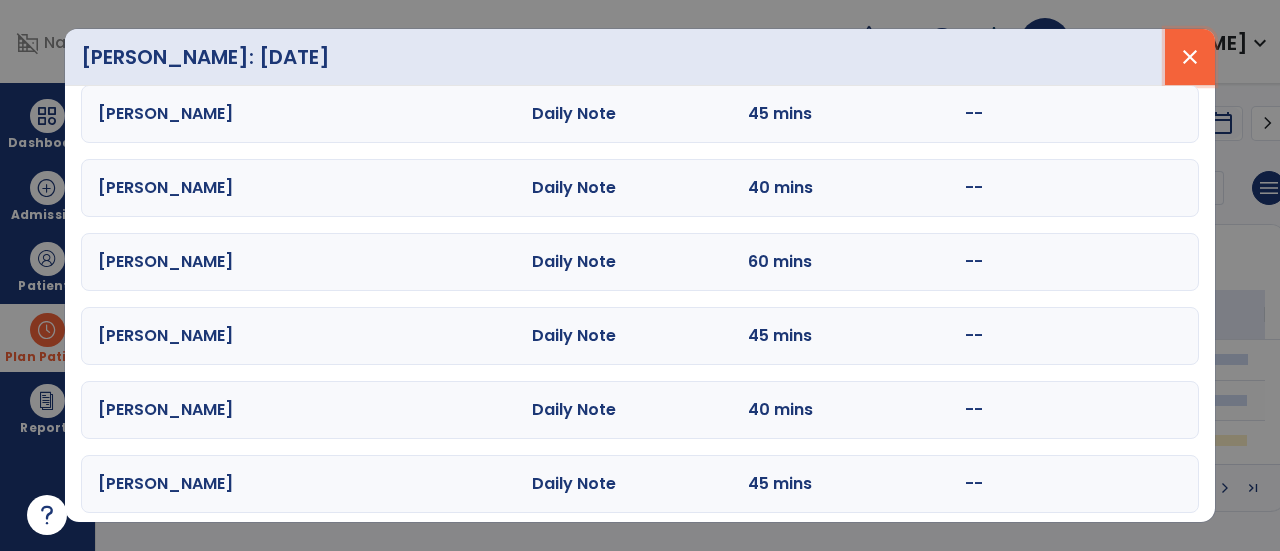 click on "close" at bounding box center (1190, 57) 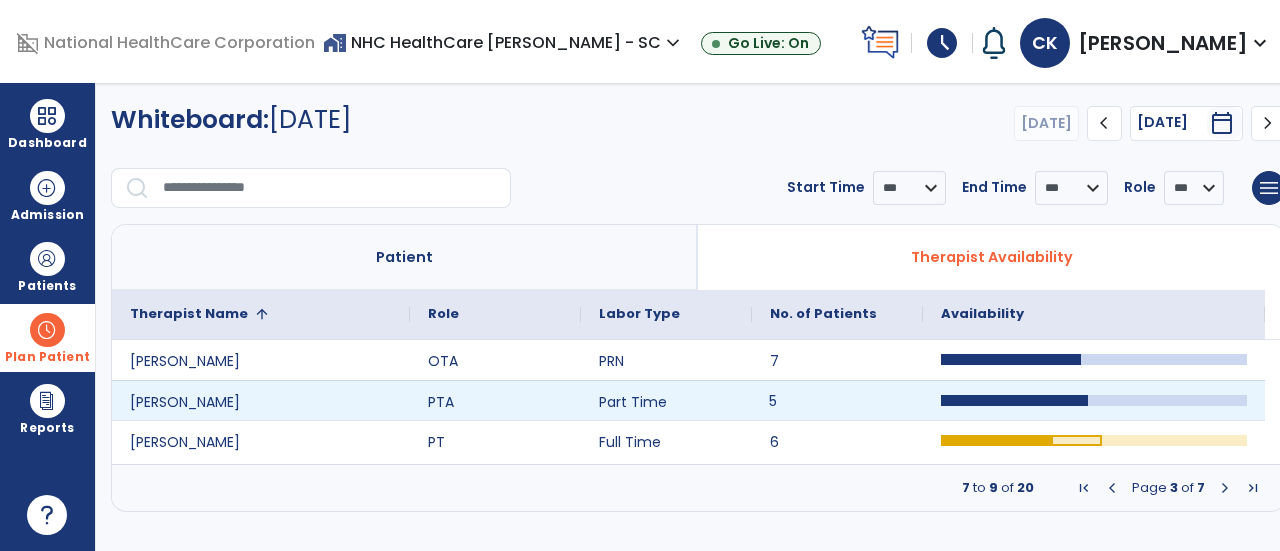 click on "5" 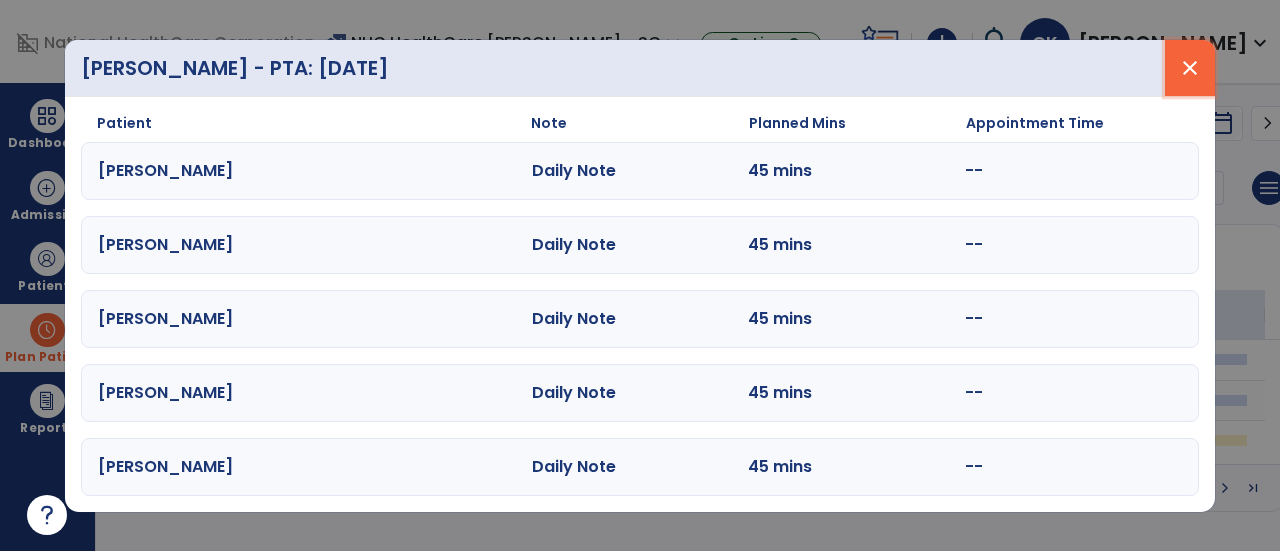 click on "close" at bounding box center (1190, 68) 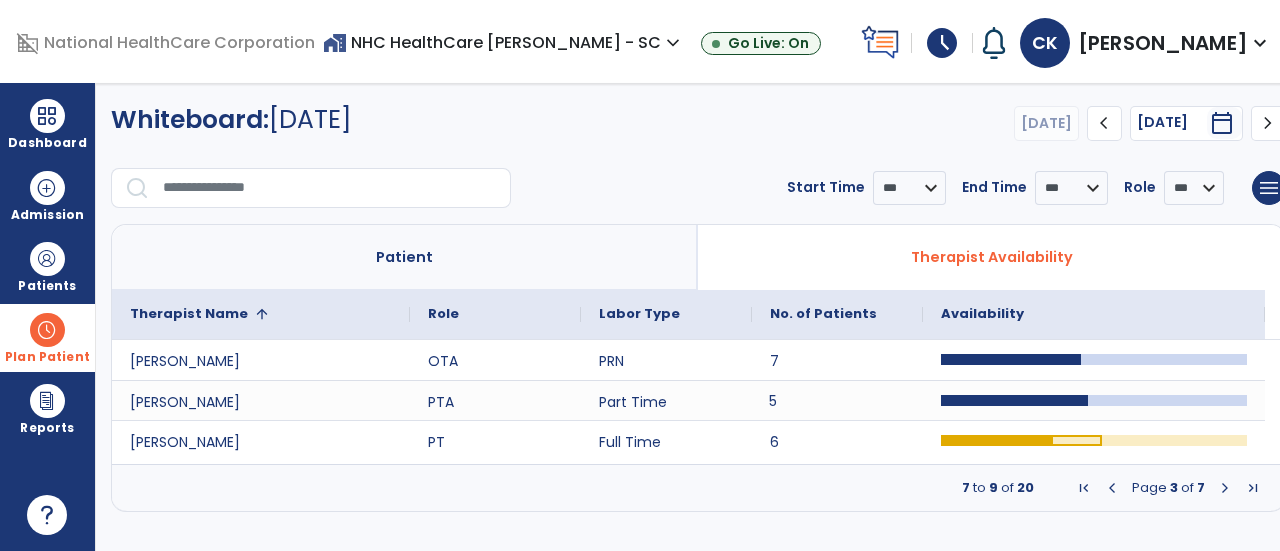 click at bounding box center [1225, 488] 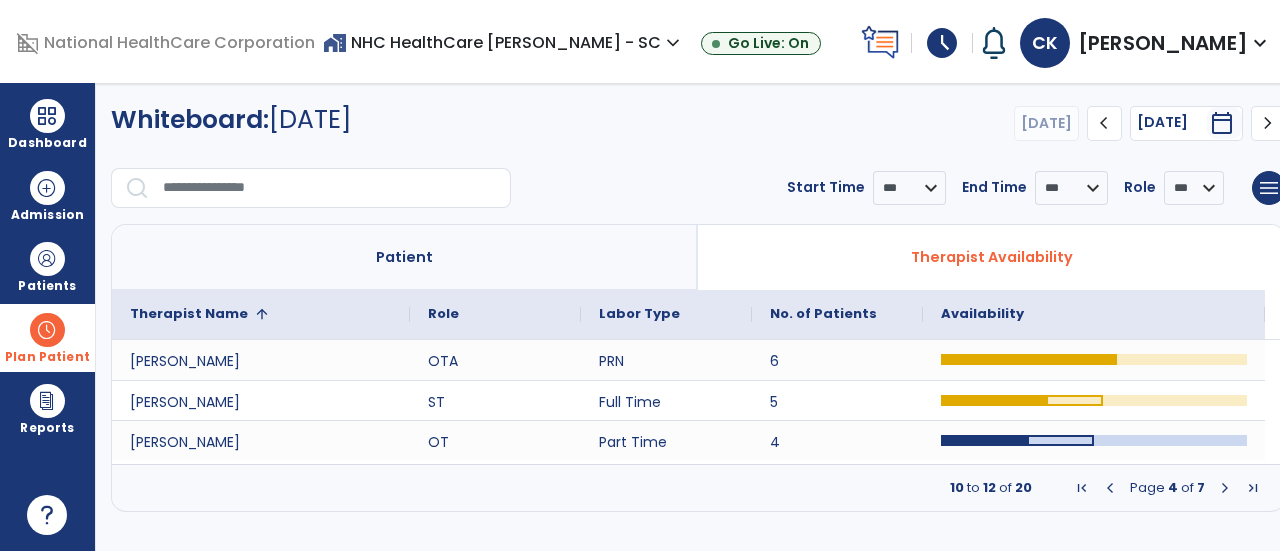 click at bounding box center (1225, 488) 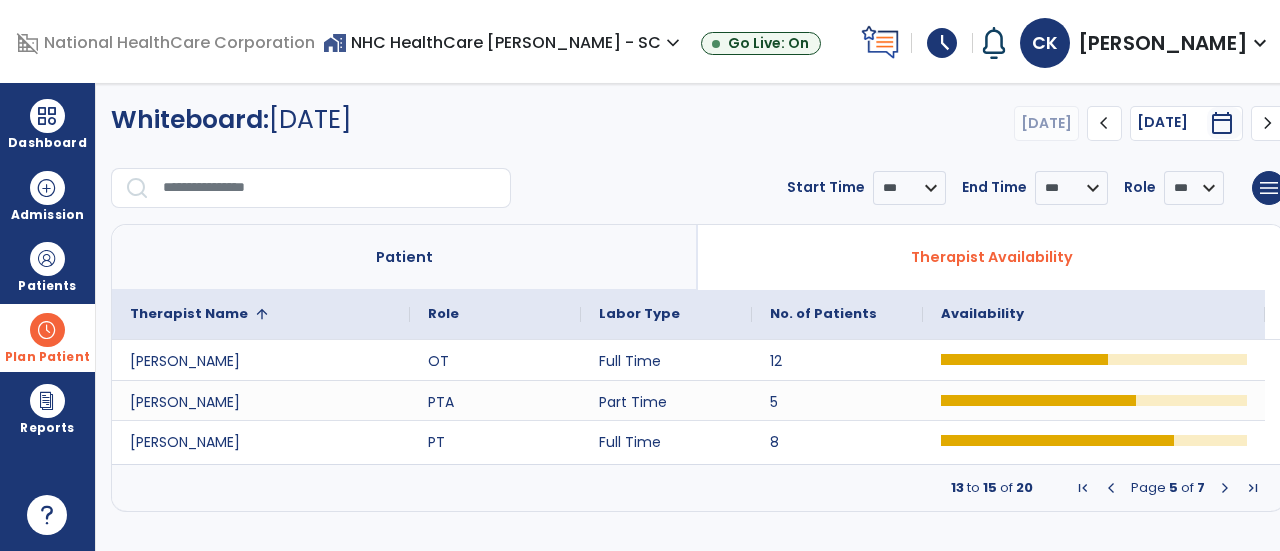 click at bounding box center [1225, 488] 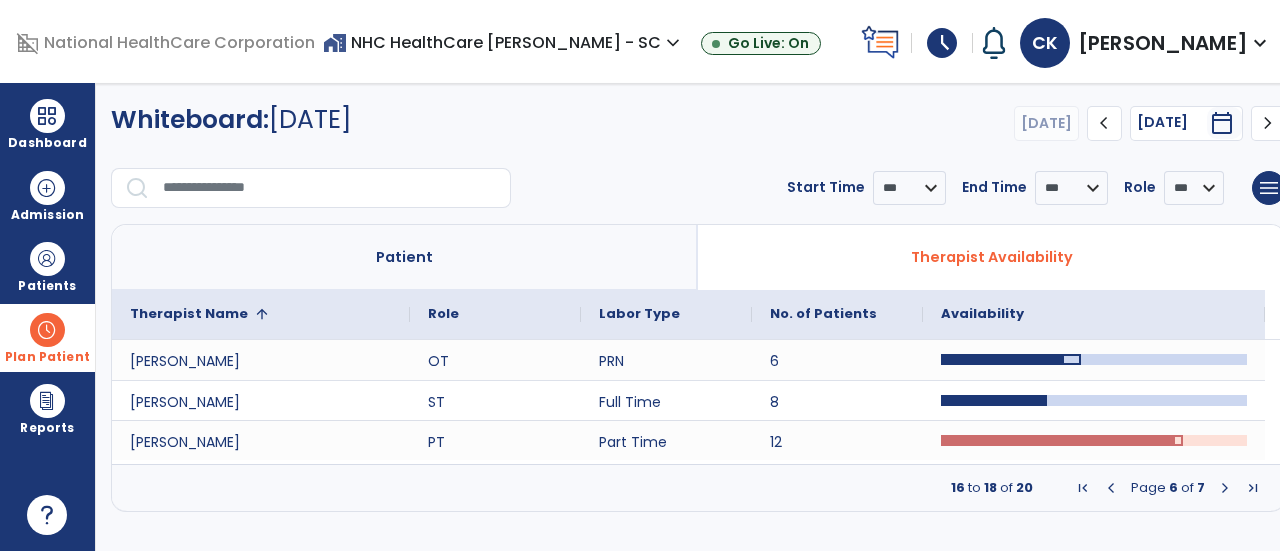 click at bounding box center (1225, 488) 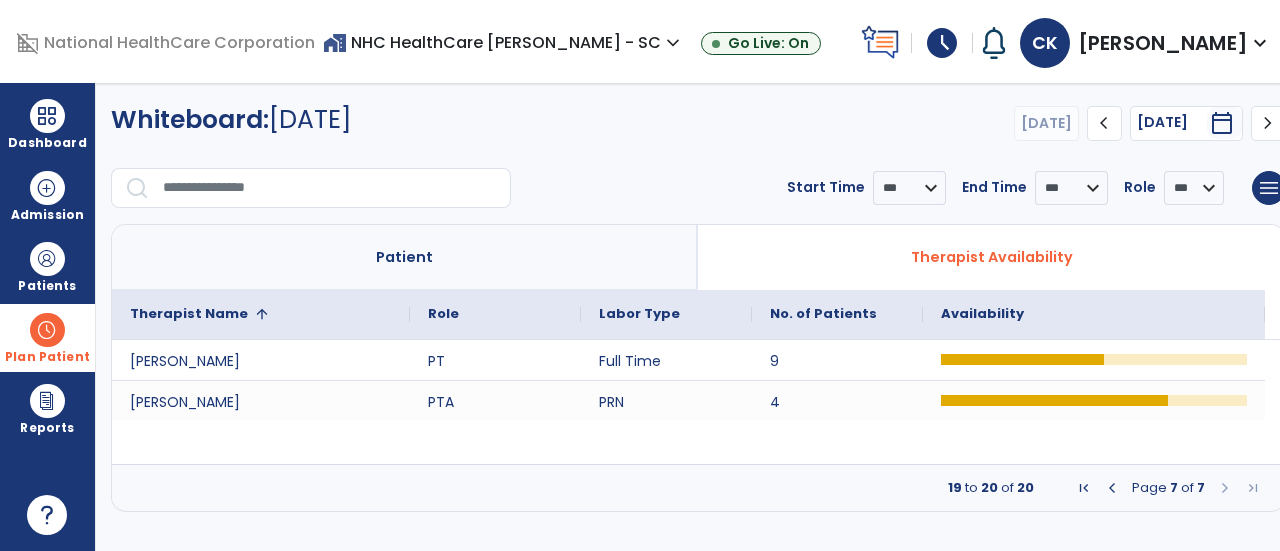 click at bounding box center [1112, 488] 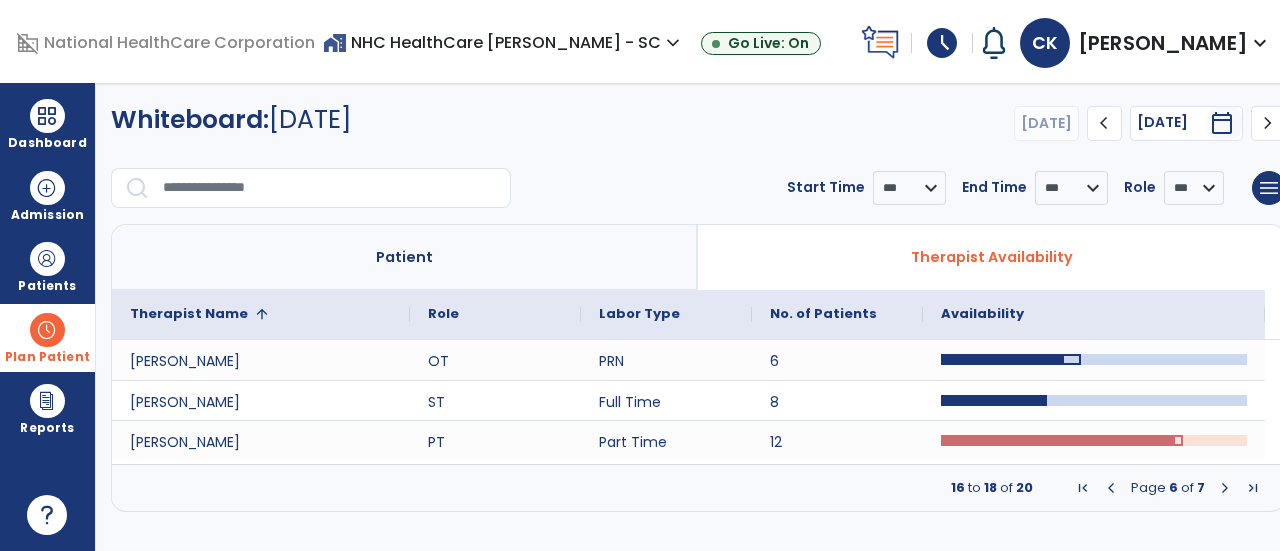 click at bounding box center [1111, 488] 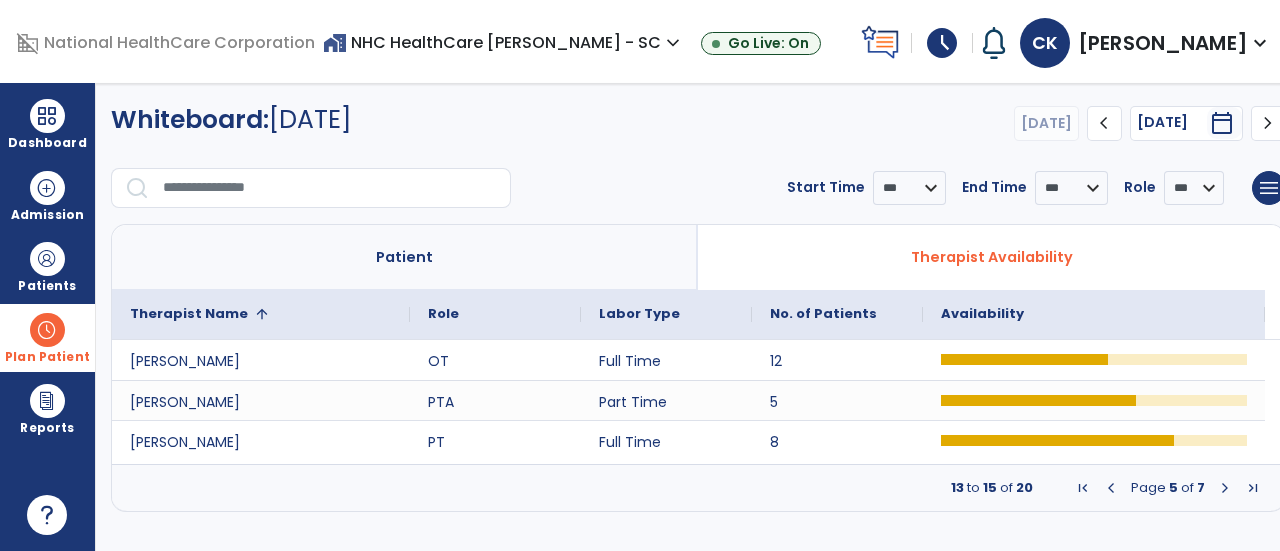 click at bounding box center (1111, 488) 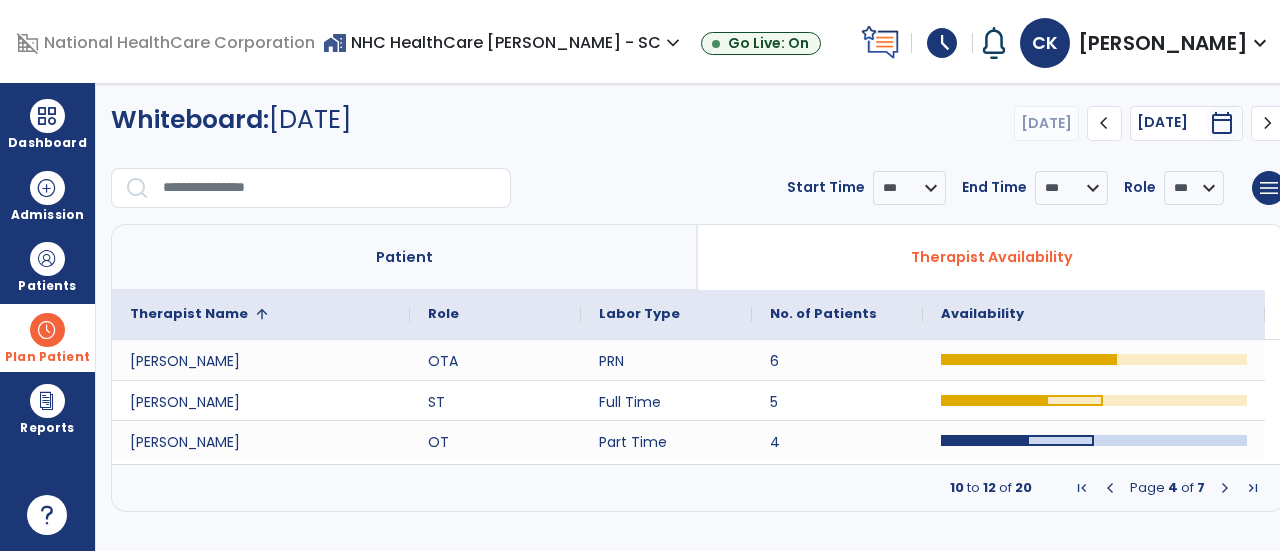 click at bounding box center [1110, 488] 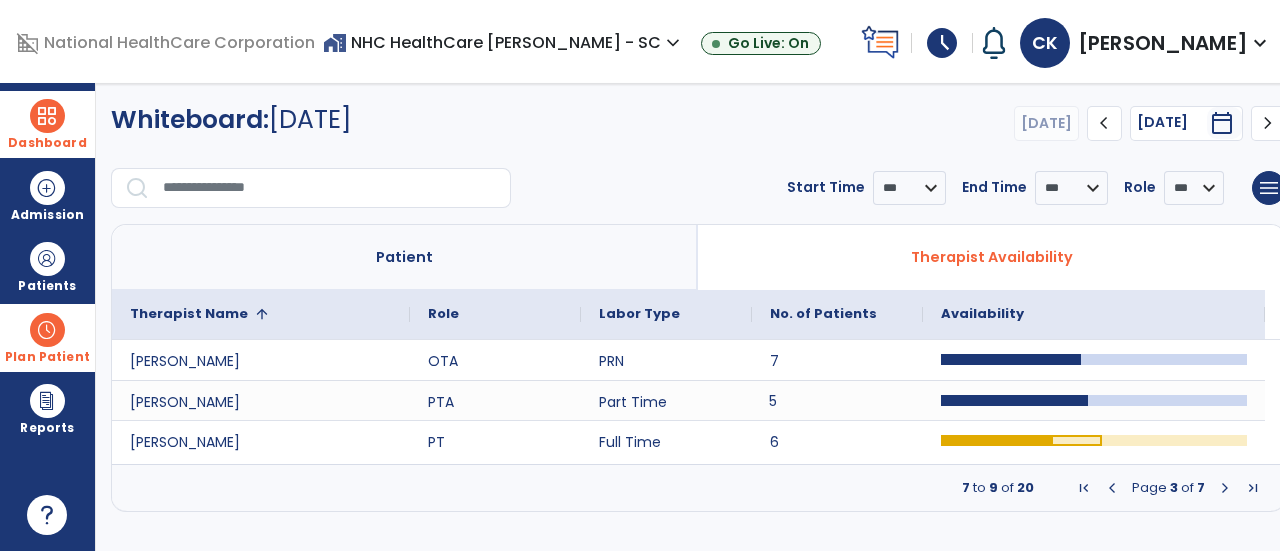 click on "Dashboard" at bounding box center [47, 143] 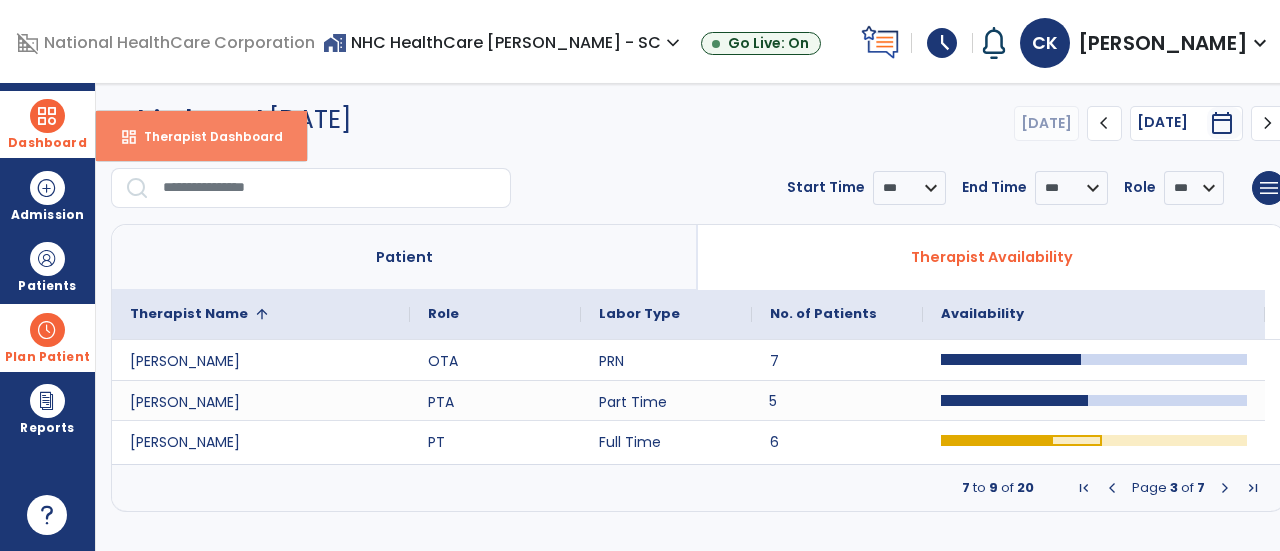 click on "dashboard" at bounding box center (129, 137) 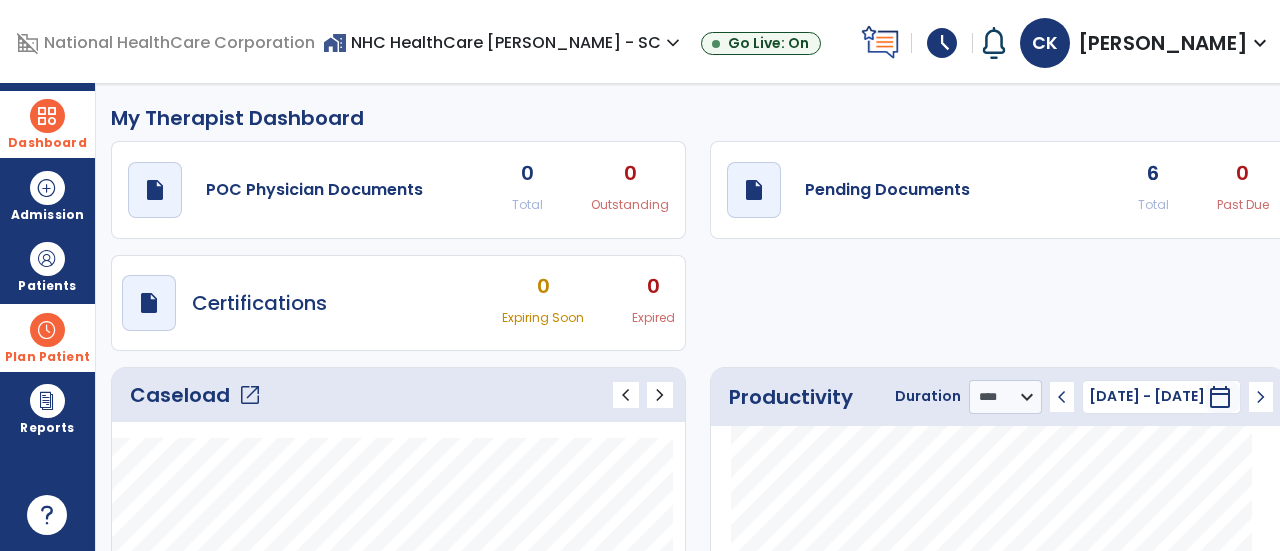 click on "open_in_new" 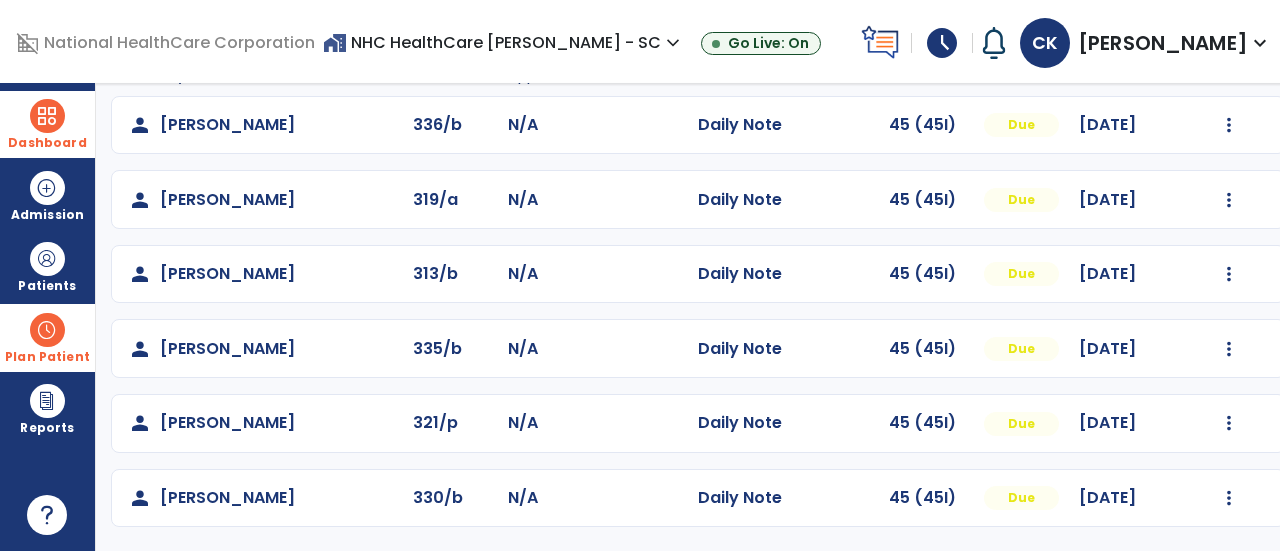 scroll, scrollTop: 184, scrollLeft: 0, axis: vertical 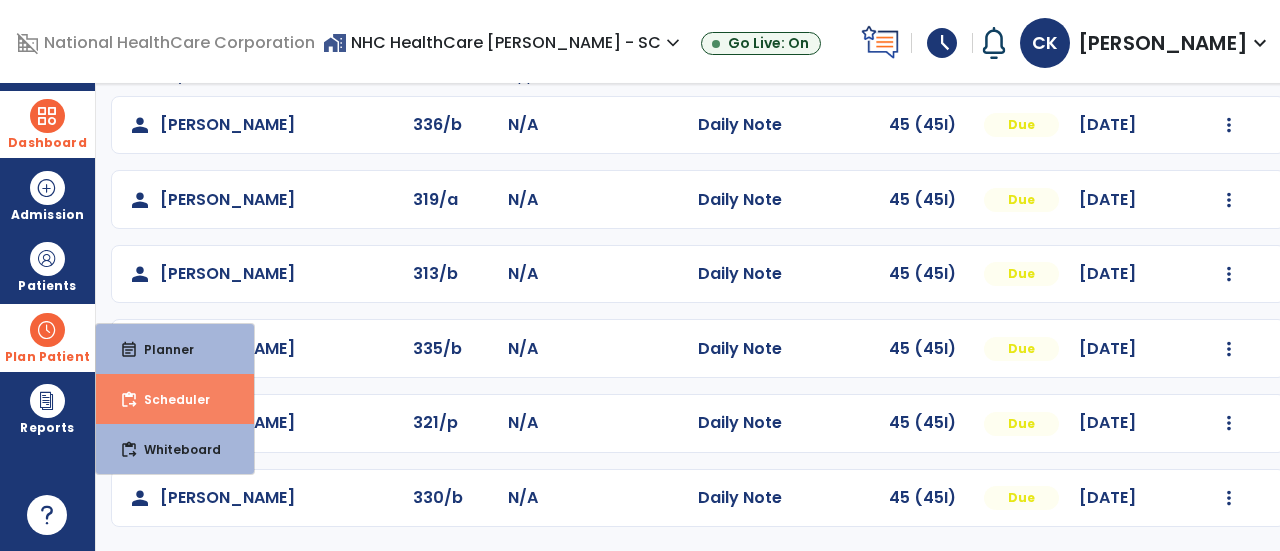 click on "content_paste_go  Scheduler" at bounding box center (175, 399) 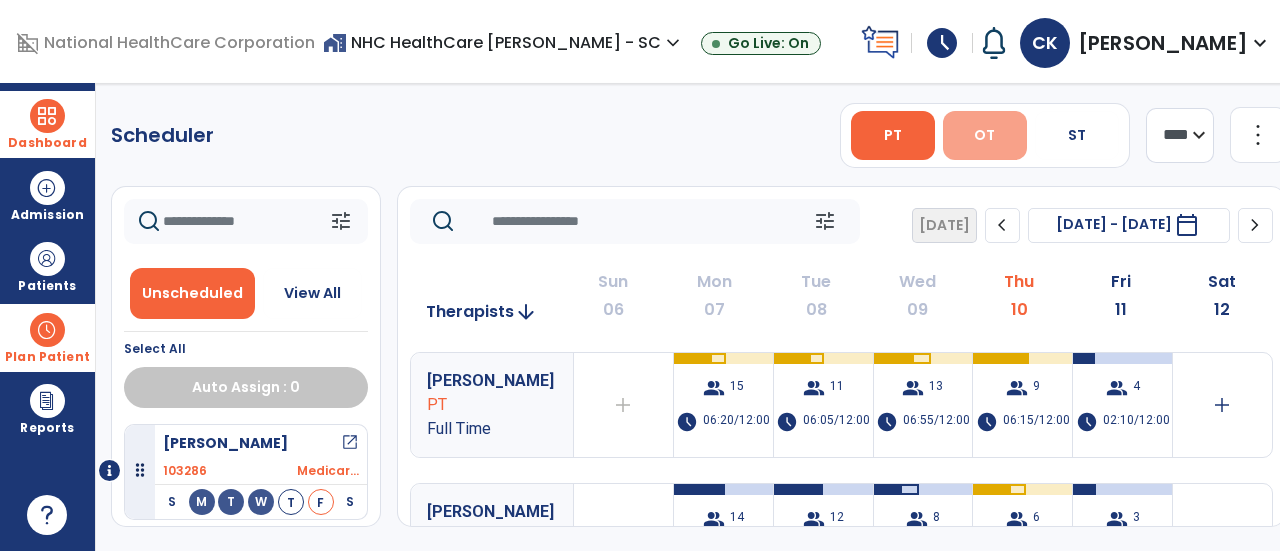 click on "OT" at bounding box center (985, 135) 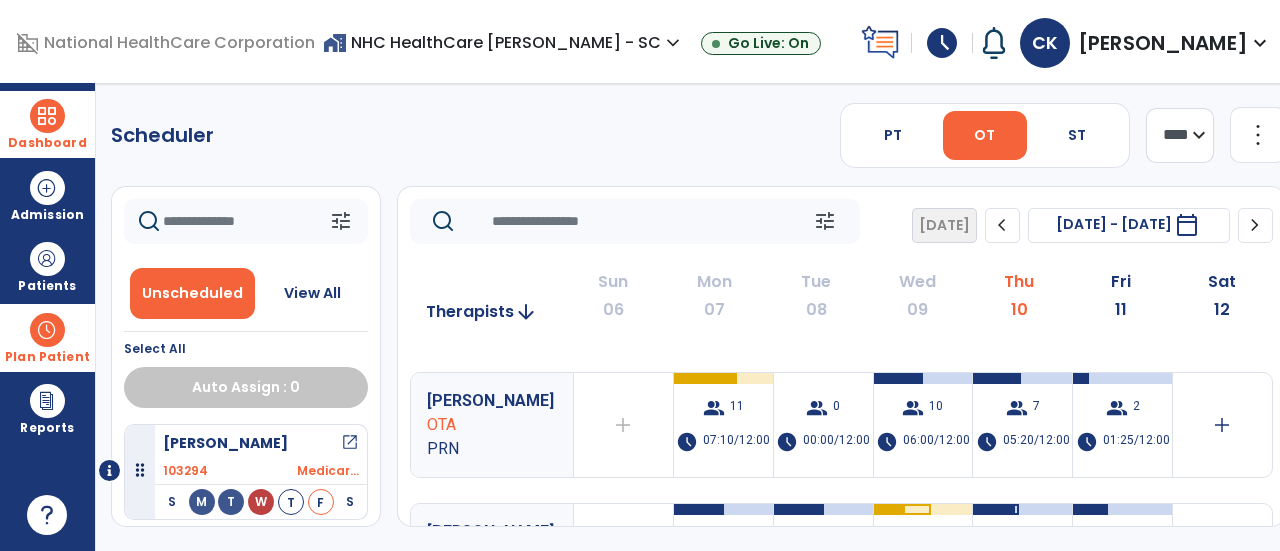 scroll, scrollTop: 503, scrollLeft: 0, axis: vertical 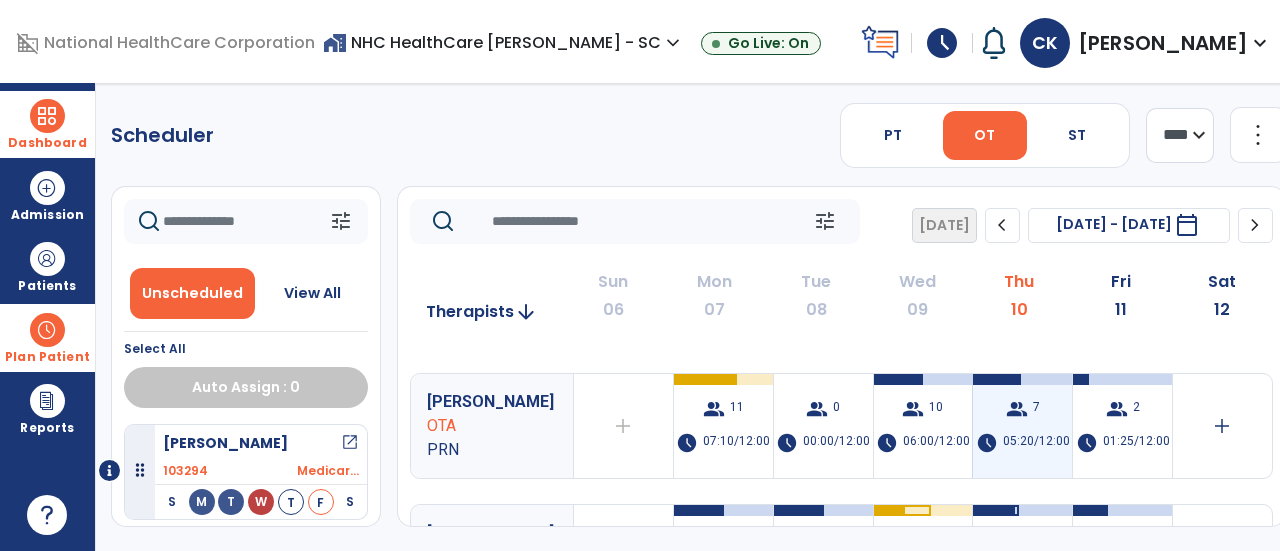 click on "group" at bounding box center (1017, 409) 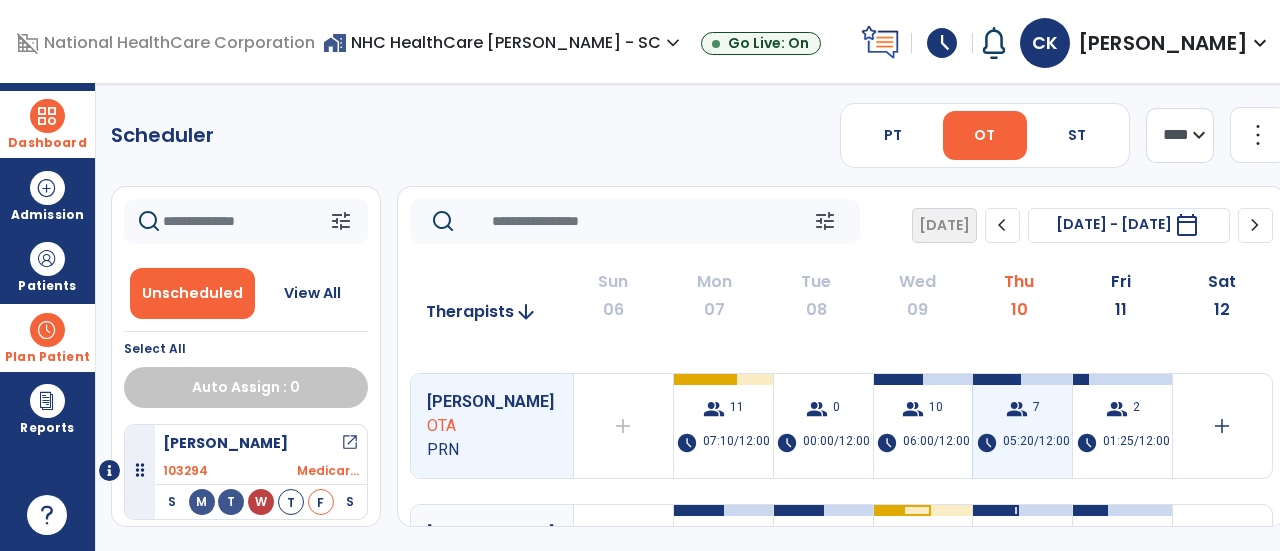 click on "group" at bounding box center [1017, 409] 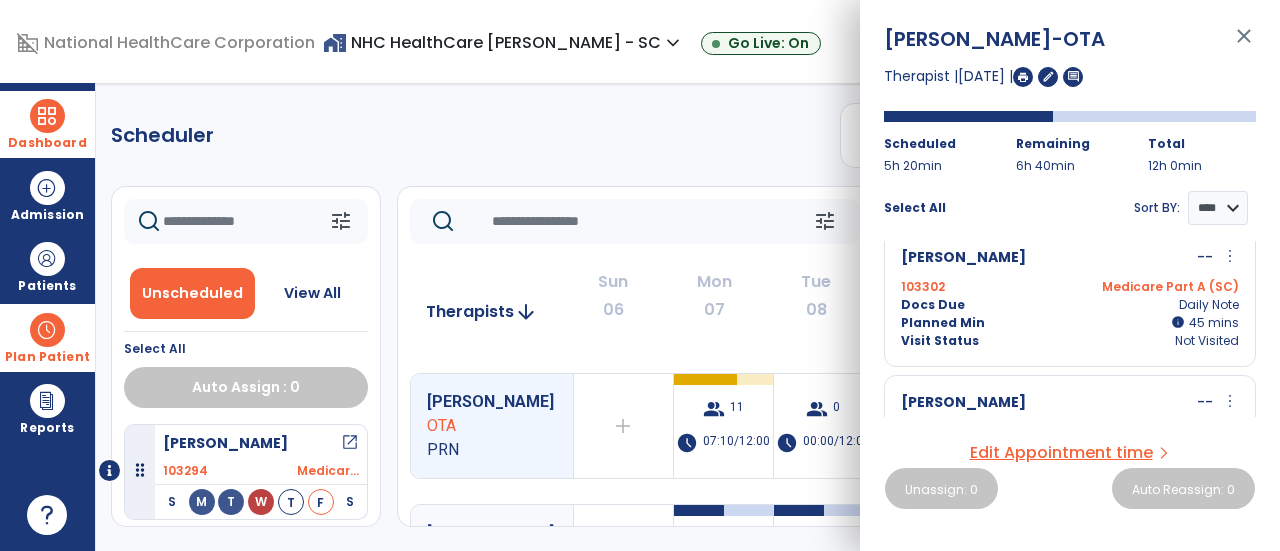 scroll, scrollTop: 453, scrollLeft: 0, axis: vertical 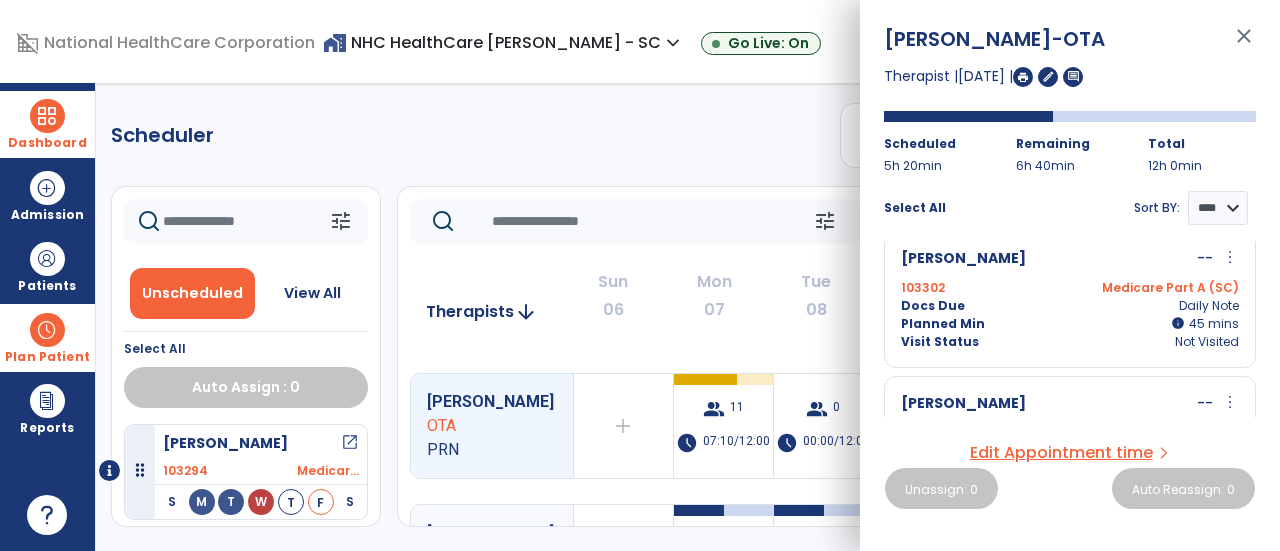 click on "Docs Due Daily Note" at bounding box center (1070, 306) 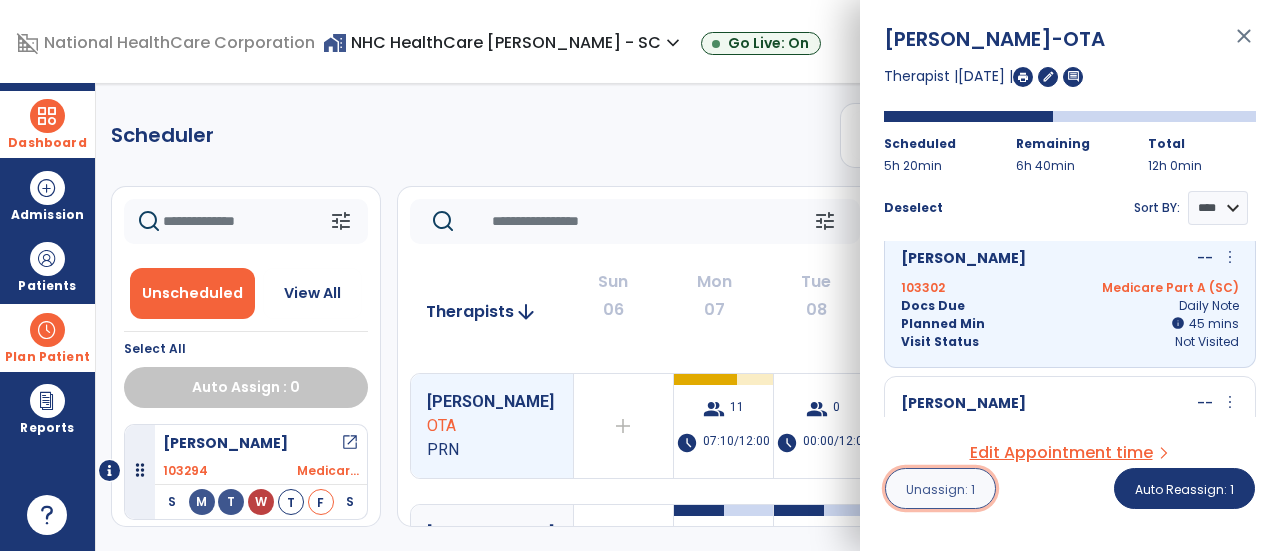 click on "Unassign: 1" at bounding box center [940, 489] 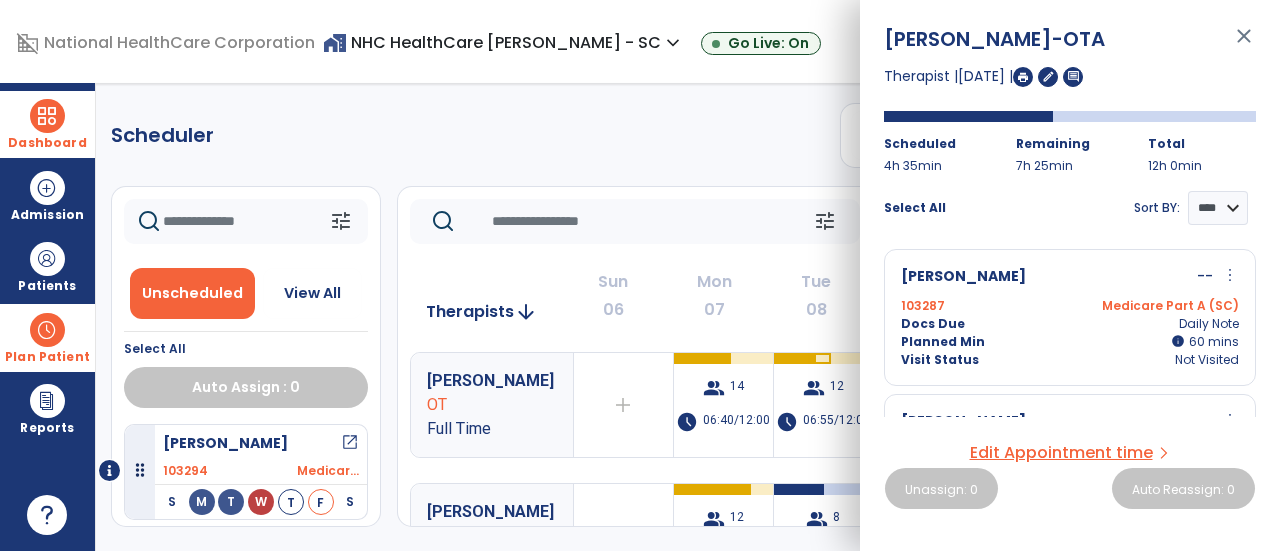 click on "close" at bounding box center (1244, 45) 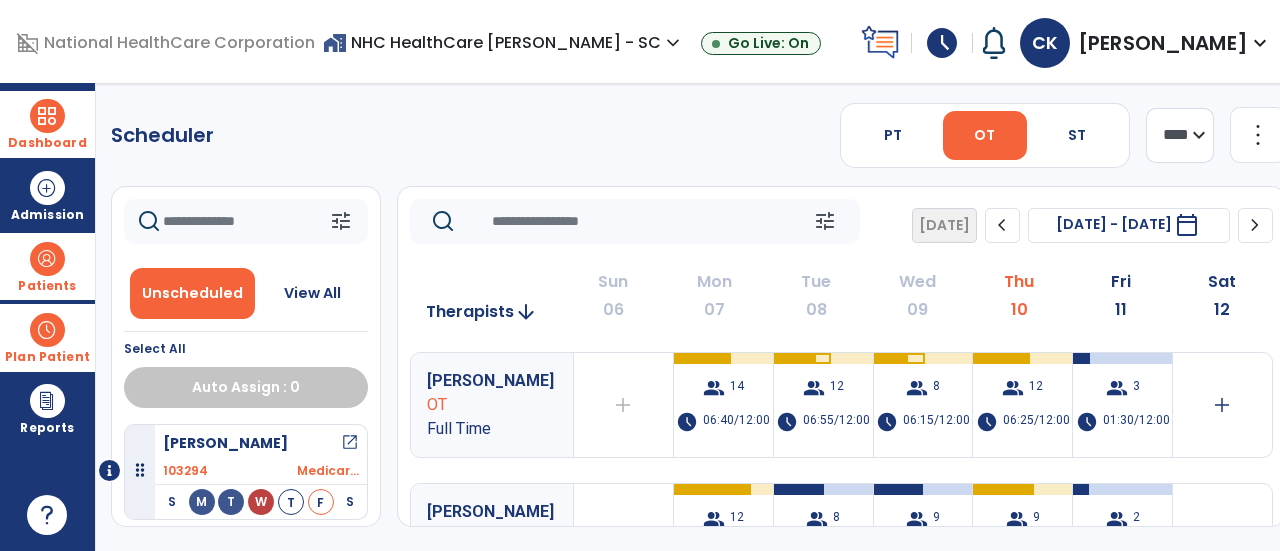 click on "Patients" at bounding box center (47, 266) 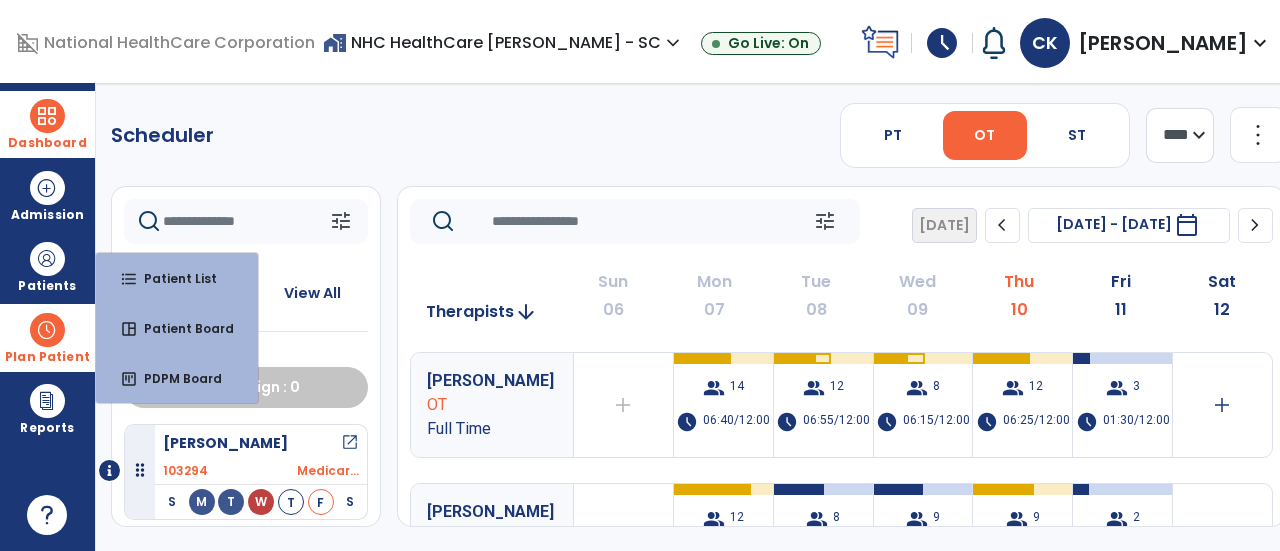 click at bounding box center [47, 330] 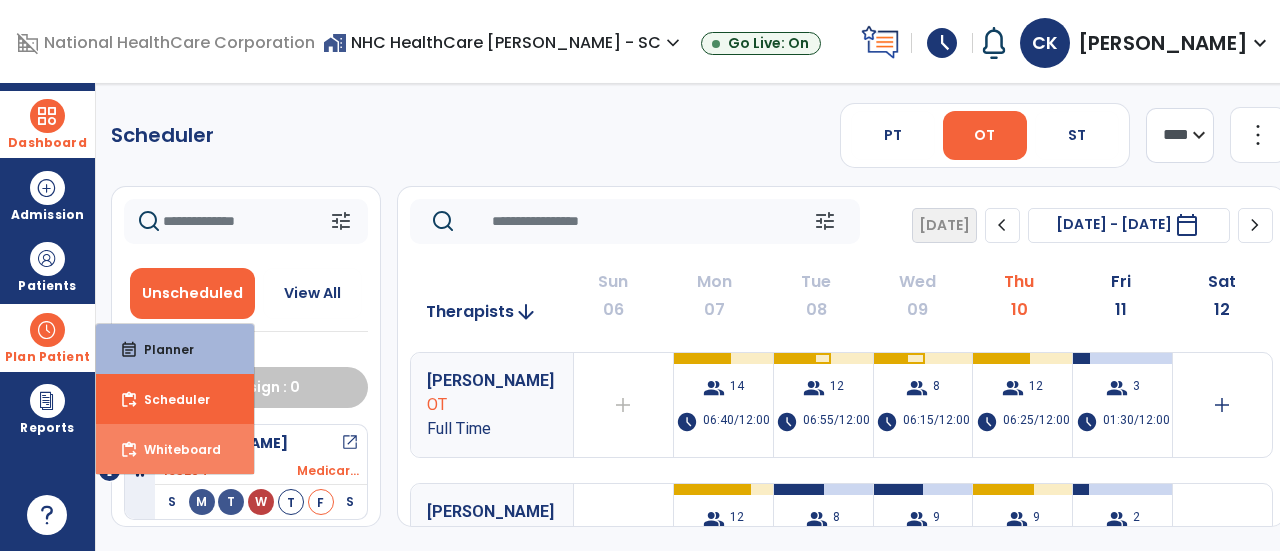click on "Whiteboard" at bounding box center (174, 449) 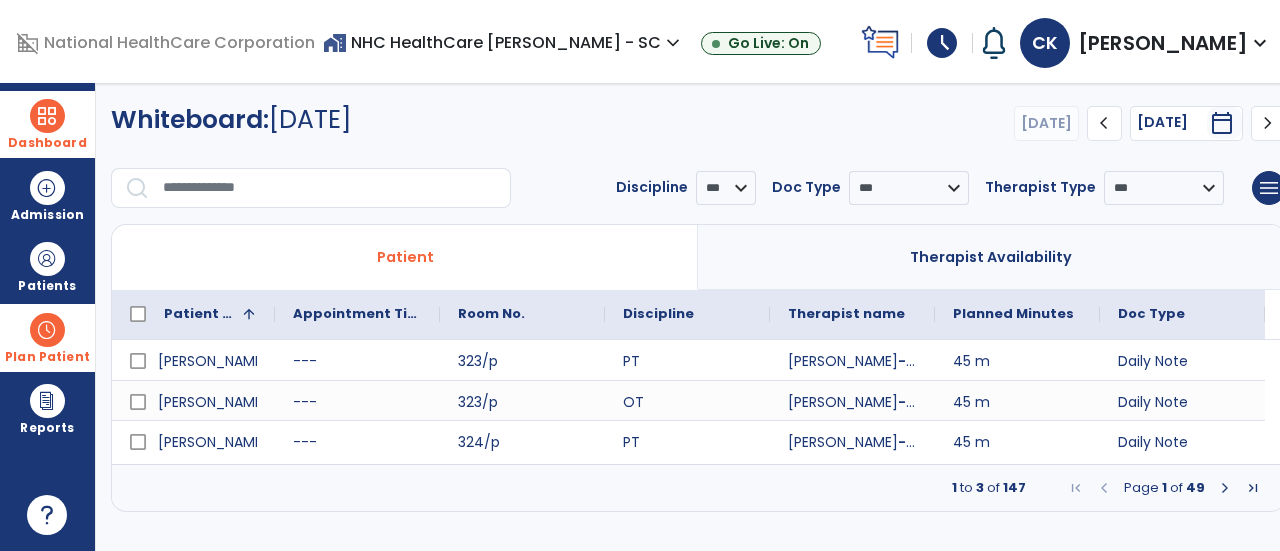 click on "Therapist Availability" at bounding box center [991, 257] 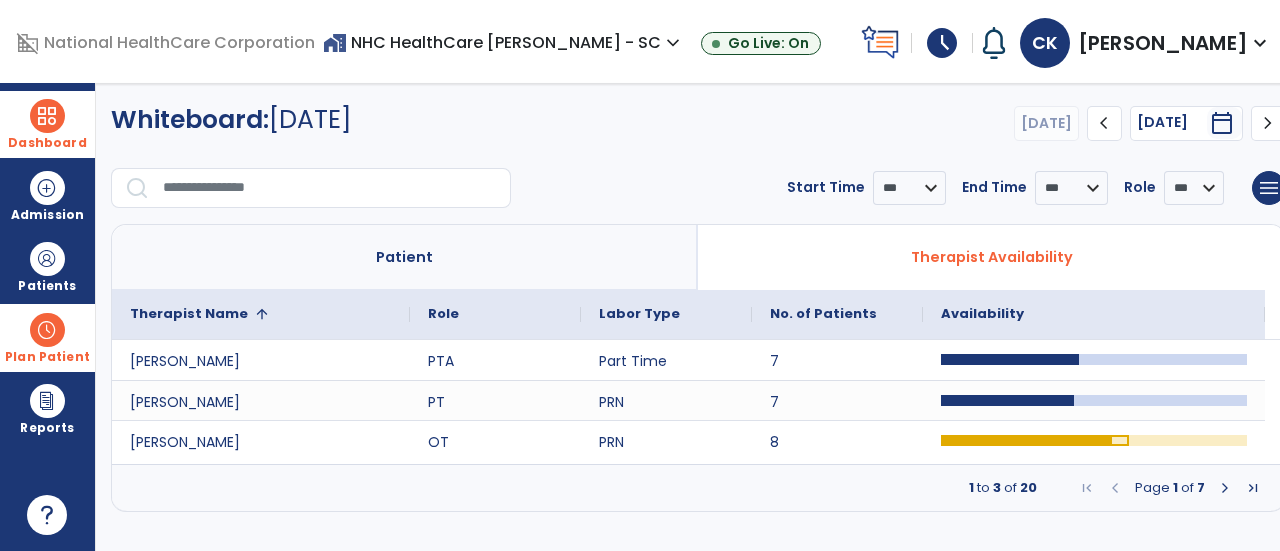 click at bounding box center (1225, 488) 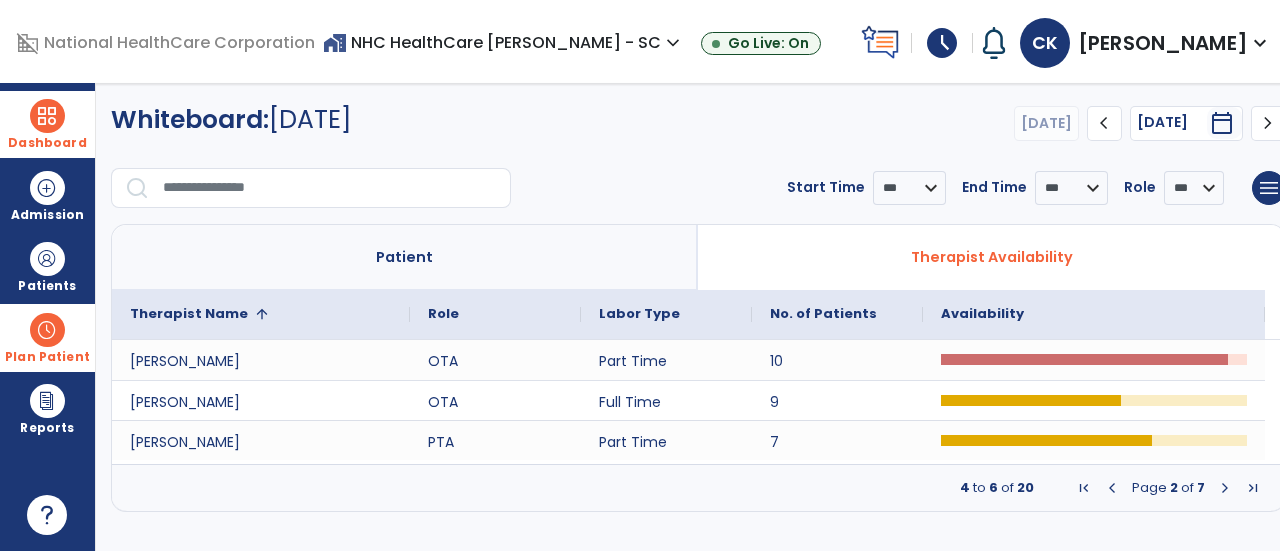 click at bounding box center (1225, 488) 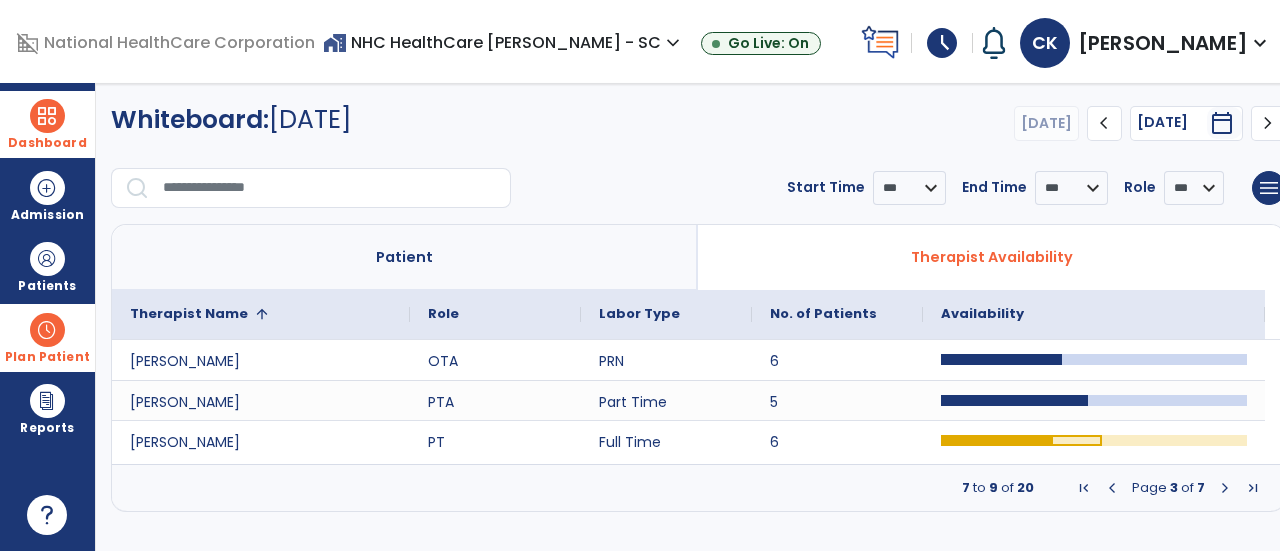 click at bounding box center (1225, 488) 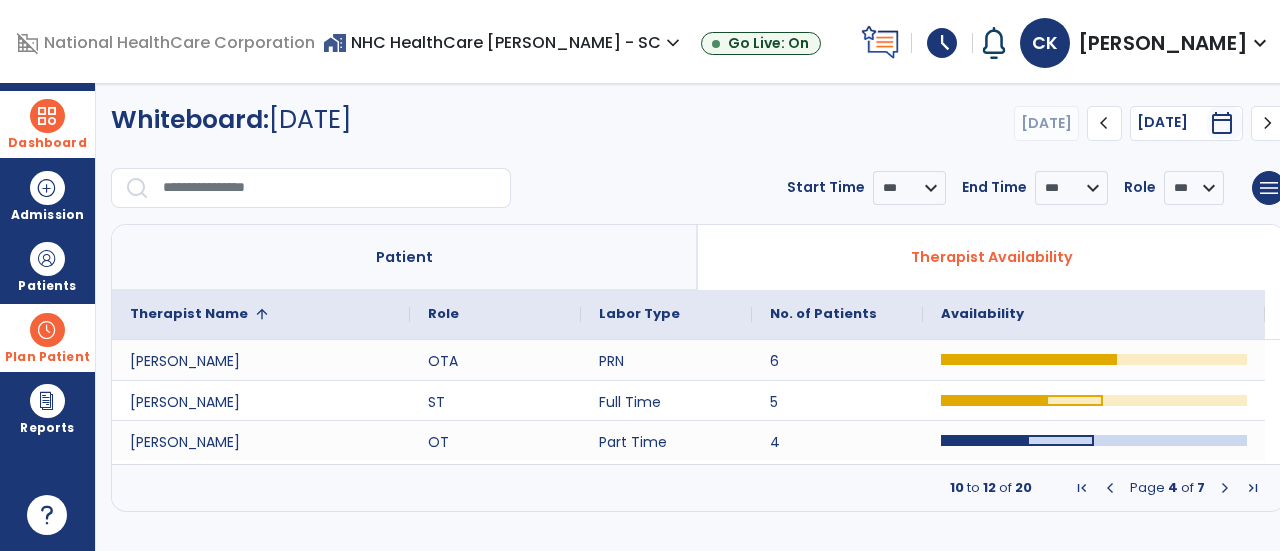 click at bounding box center [1225, 488] 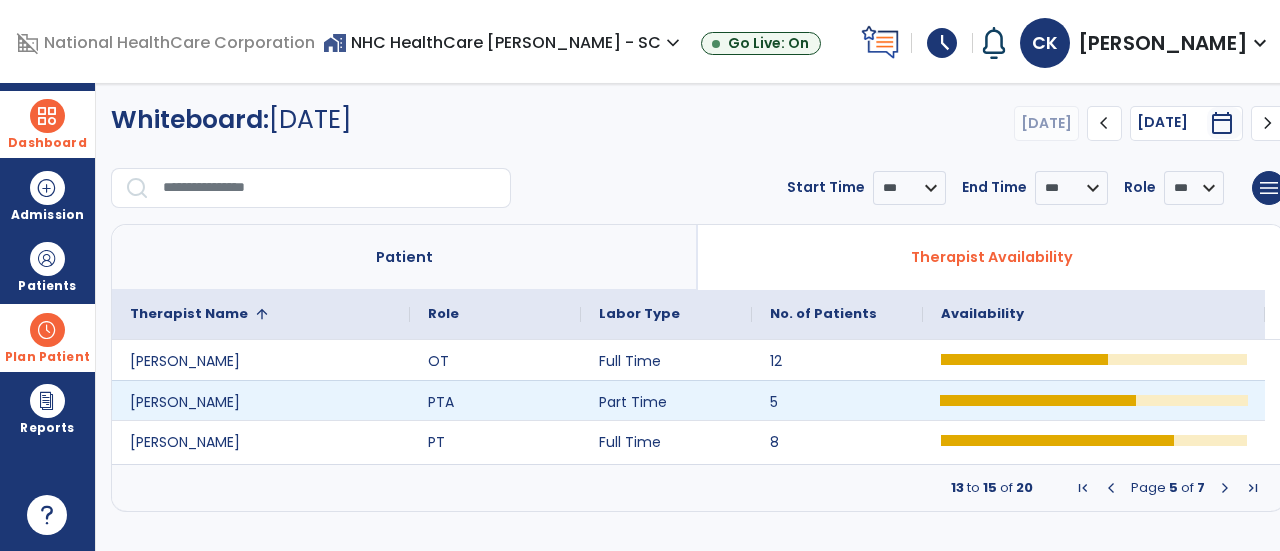 click 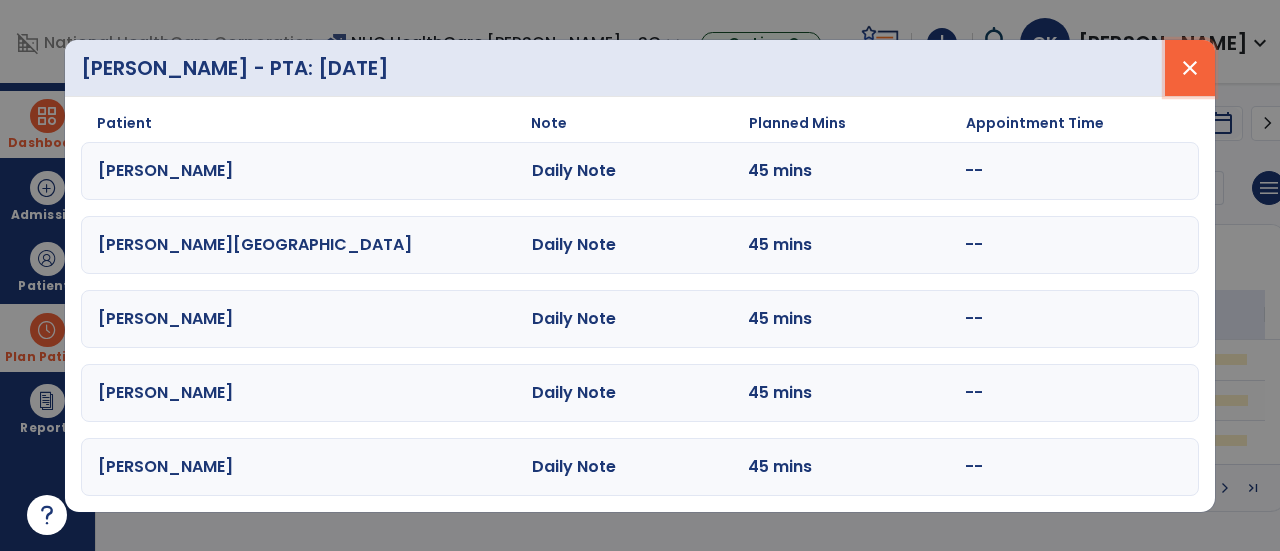 click on "close" at bounding box center [1190, 68] 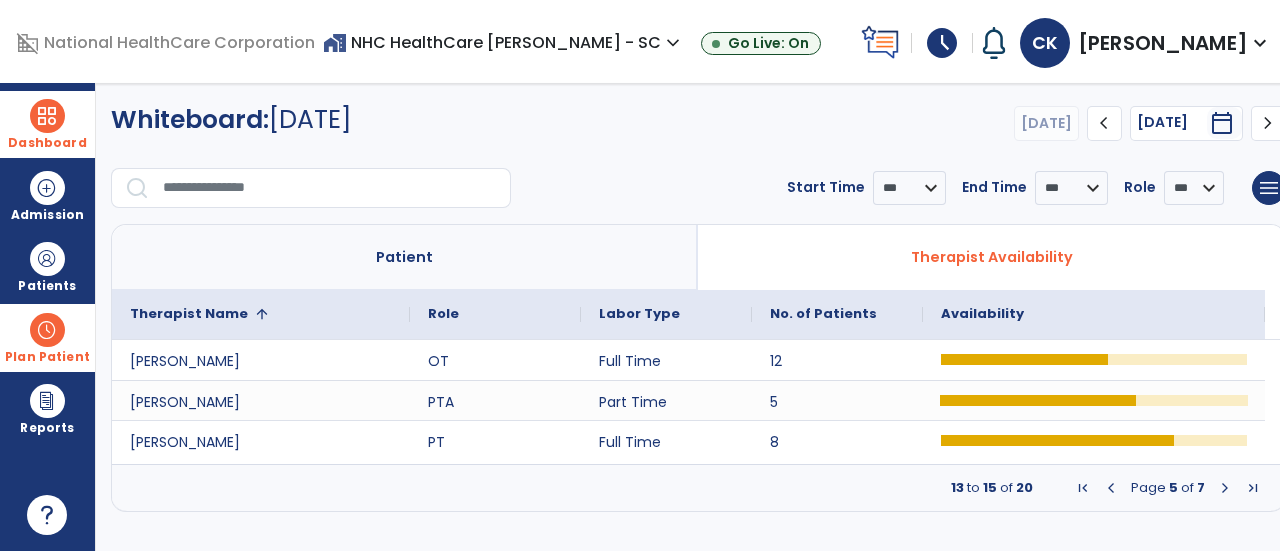 click at bounding box center [47, 330] 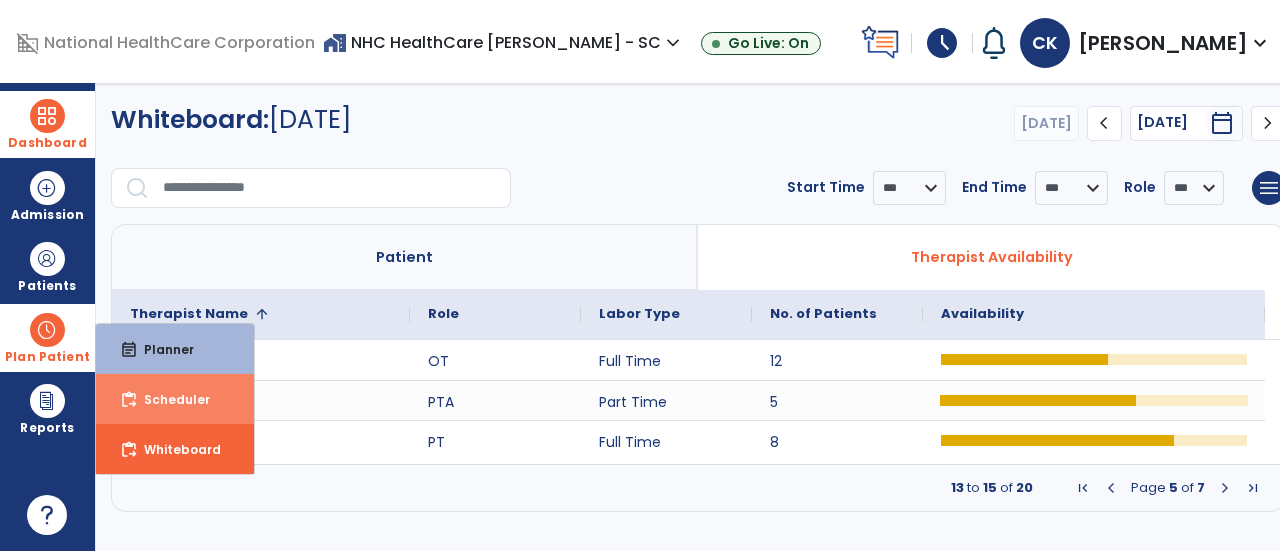 click on "content_paste_go  Scheduler" at bounding box center (175, 399) 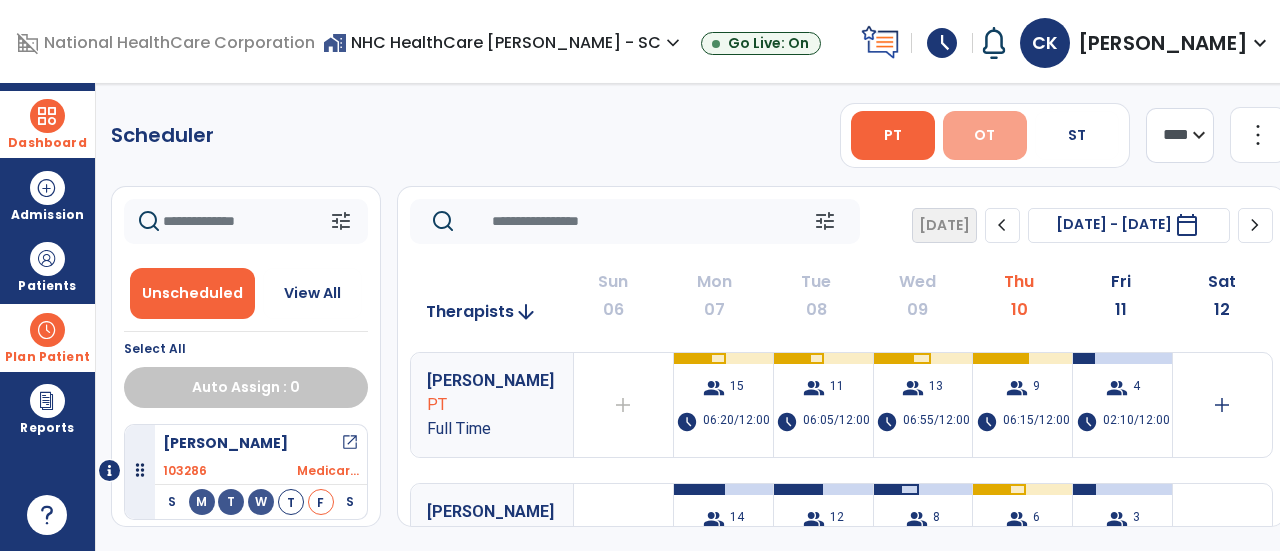 click on "domain_disabled   National HealthCare Corporation   home_work   NHC HealthCare [PERSON_NAME] - SC   expand_more   NHC HealthCare [PERSON_NAME] - SC  Go Live: On schedule My Time:   [DATE]    **** arrow_right  Start   Open your timecard  arrow_right Notifications Mark as read Co-Treatment Conflict: [PERSON_NAME][DATE] 1:35 PM | NHC HealthCare [PERSON_NAME] - SC Co-Treatment Conflict: [PERSON_NAME][DATE] 1:35 PM | NHC HealthCare [PERSON_NAME] - SC Co-Treatment Conflict: [PERSON_NAME][DATE] 1:35 PM | NHC HealthCare [PERSON_NAME] - SC Co-Treatment Conflict: [PERSON_NAME][DATE] 1:35 PM | NHC HealthCare [PERSON_NAME] - SC Co-Treatment Conflict: [PERSON_NAME][DATE] 1:35 PM | NHC HealthCare [PERSON_NAME] - SC See all Notifications  [PERSON_NAME], [PERSON_NAME]   expand_more   home   Home   person   Profile   help   Help   logout   Log out  Dashboard  dashboard  Therapist Dashboard Admission Patients  format_list_bulleted  Patient List  space_dashboard  Patient Board  PT  S" at bounding box center (640, 275) 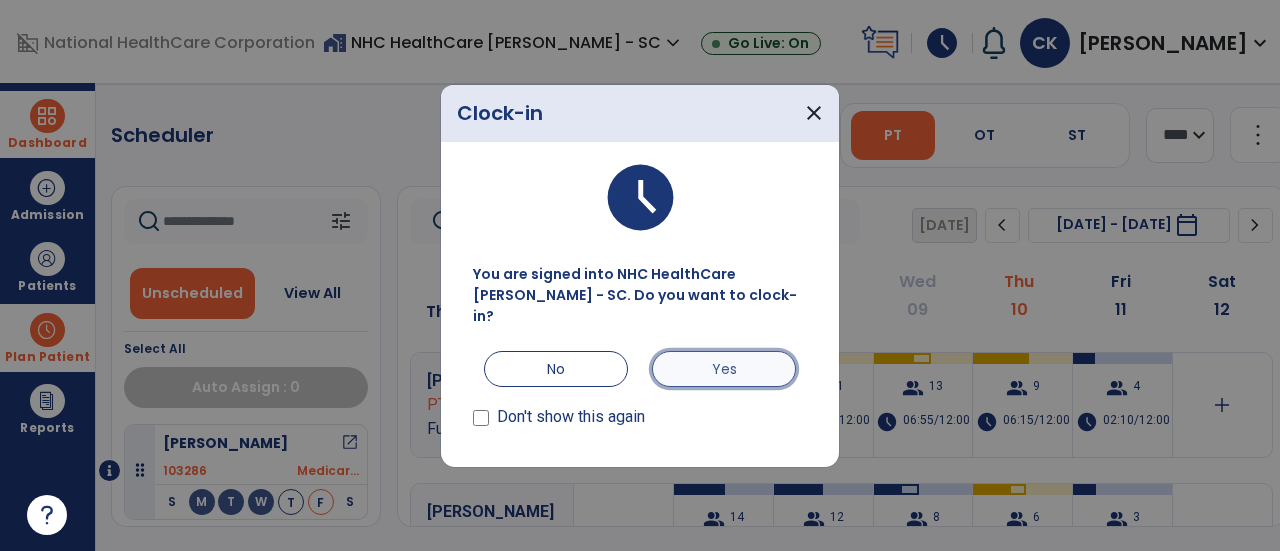 click on "Yes" at bounding box center [724, 369] 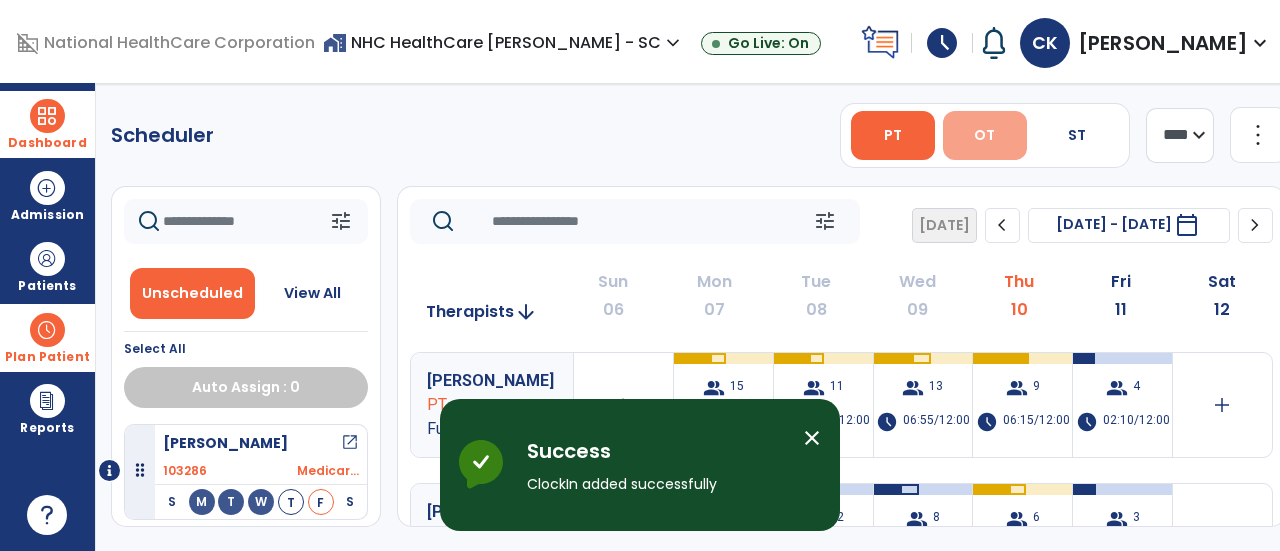 click on "OT" at bounding box center [984, 135] 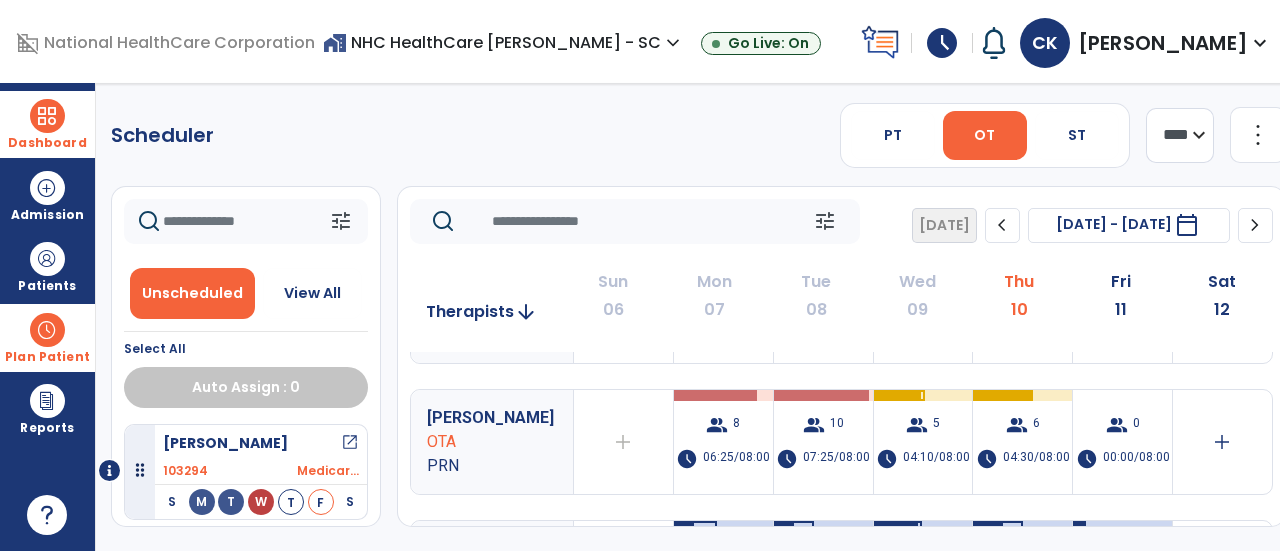 scroll, scrollTop: 755, scrollLeft: 0, axis: vertical 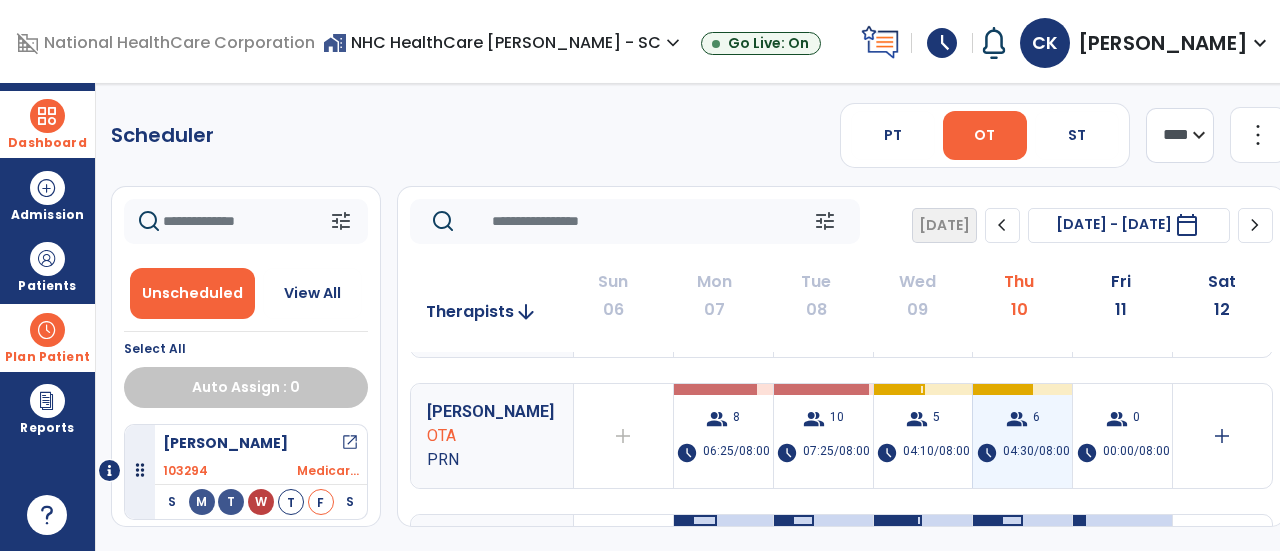 click on "group  6  schedule  04:30/08:00" at bounding box center [1022, 436] 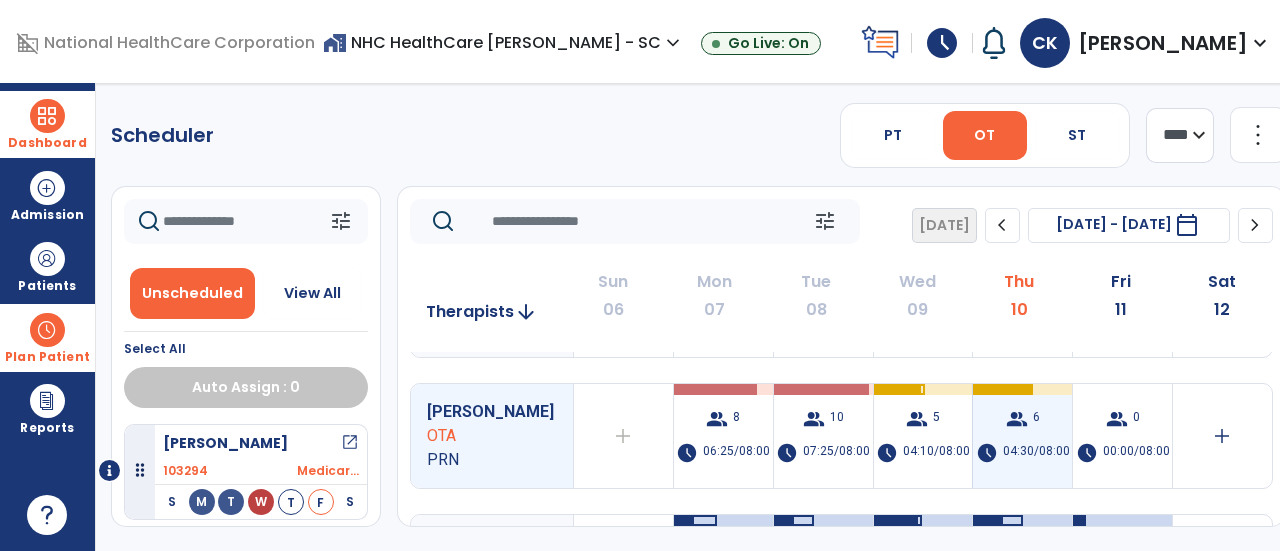 click on "group  6  schedule  04:30/08:00" at bounding box center (1022, 436) 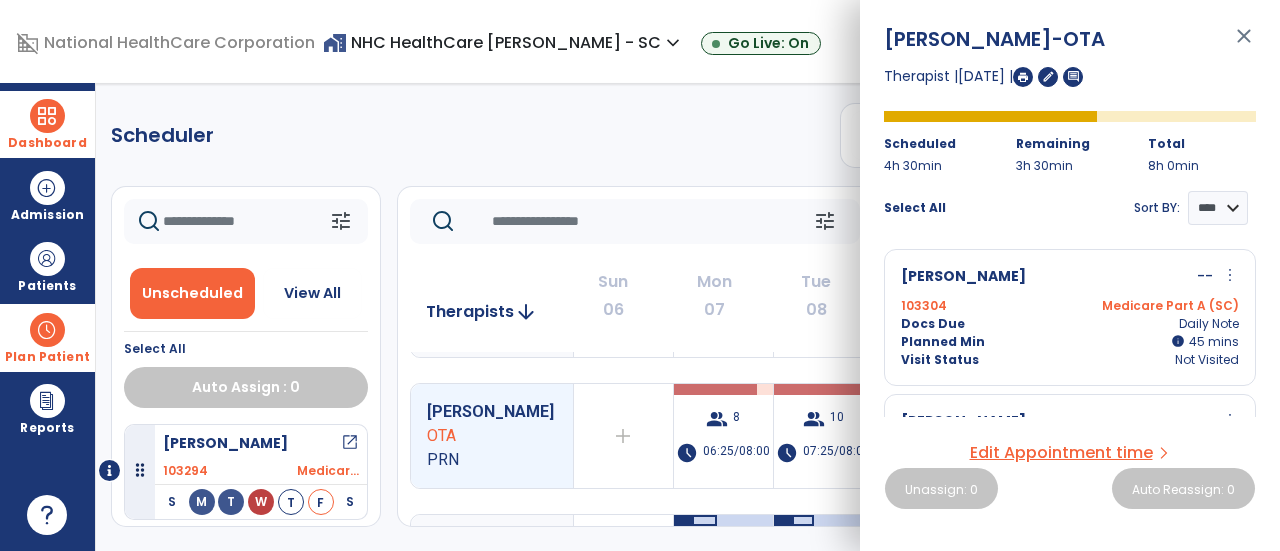 scroll, scrollTop: 13, scrollLeft: 0, axis: vertical 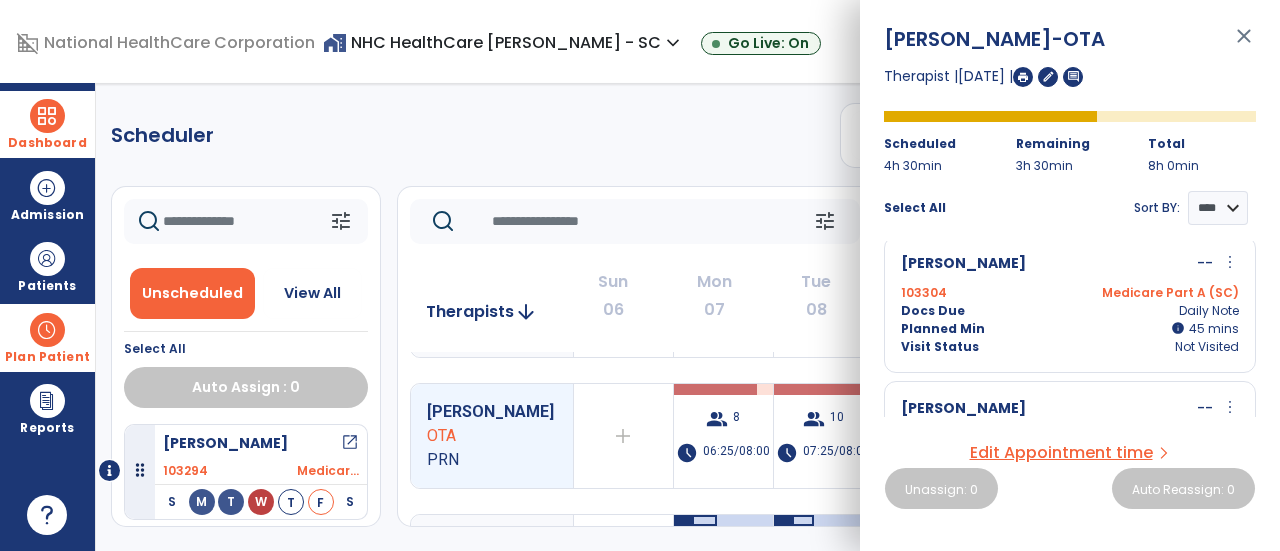 click on "Medicare Part A (SC)" at bounding box center (1154, 293) 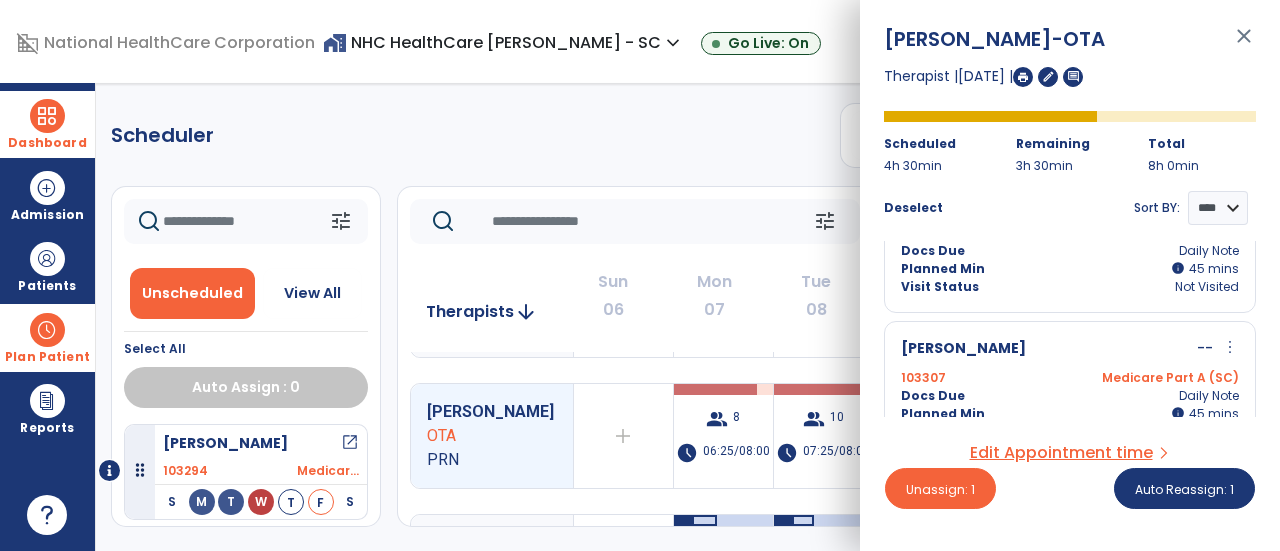 scroll, scrollTop: 687, scrollLeft: 0, axis: vertical 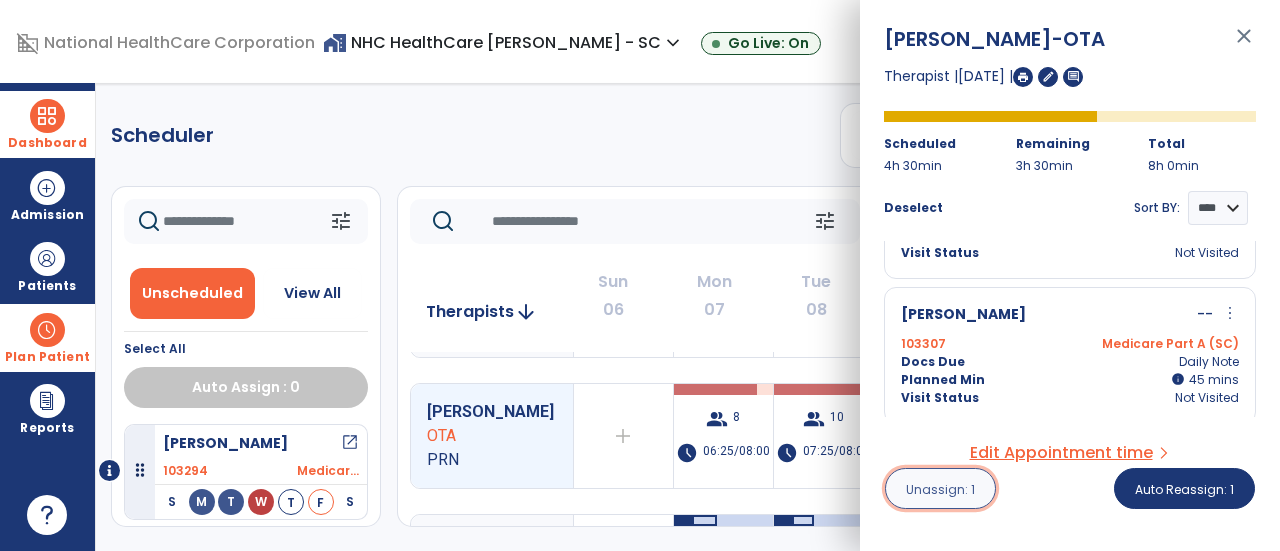 click on "Unassign: 1" at bounding box center [940, 489] 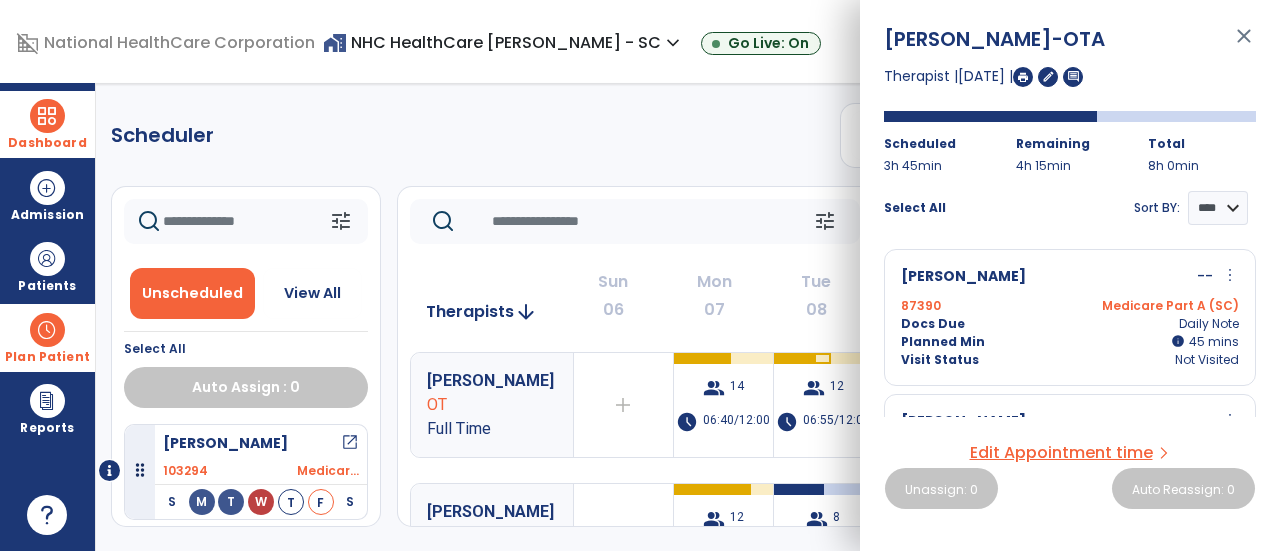 click on "close" at bounding box center [1244, 45] 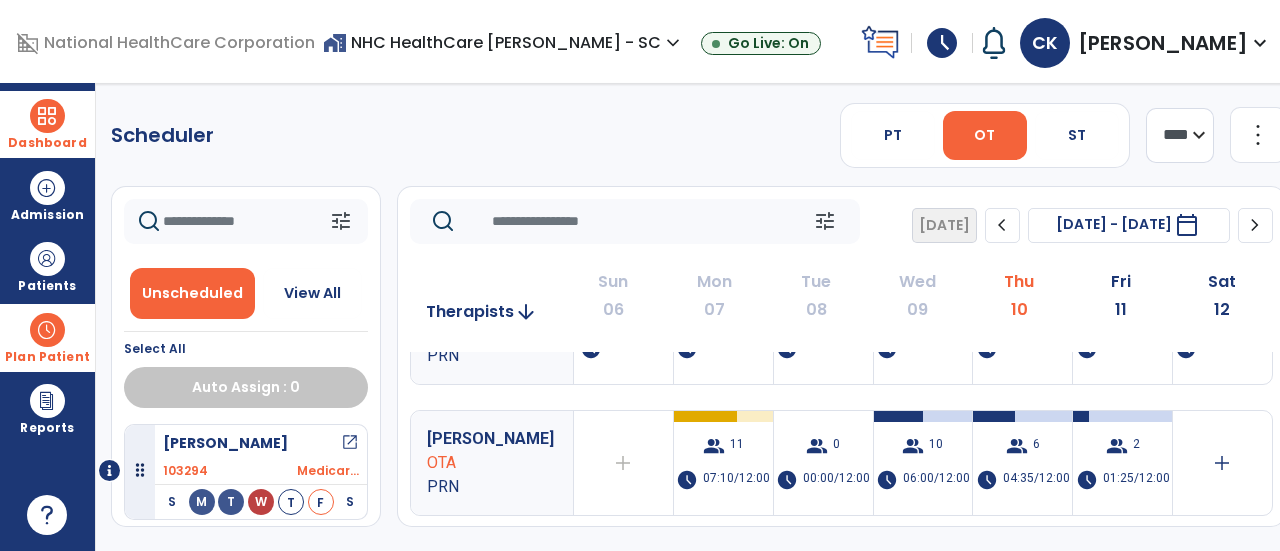 scroll, scrollTop: 618, scrollLeft: 0, axis: vertical 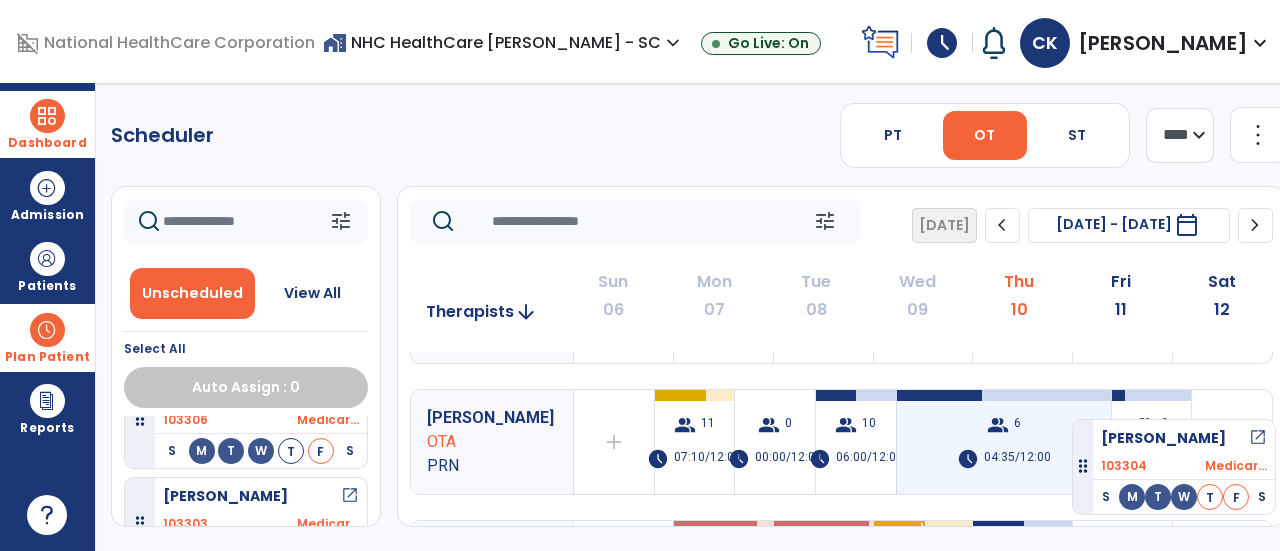 drag, startPoint x: 236, startPoint y: 451, endPoint x: 1072, endPoint y: 411, distance: 836.9564 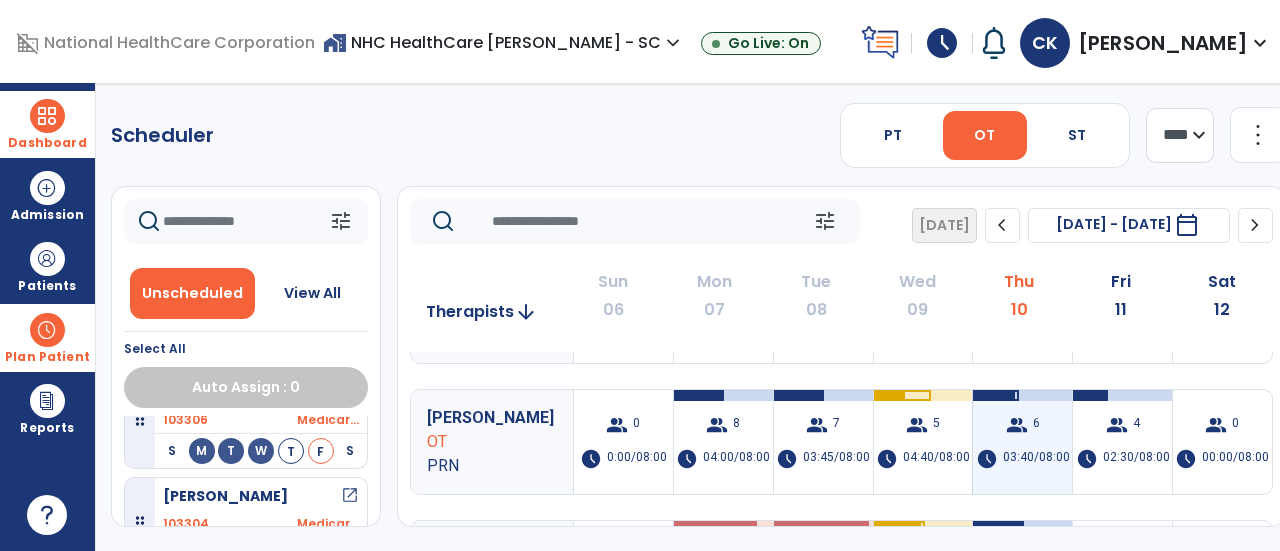 click on "group  6  schedule  03:40/08:00" at bounding box center [1022, 442] 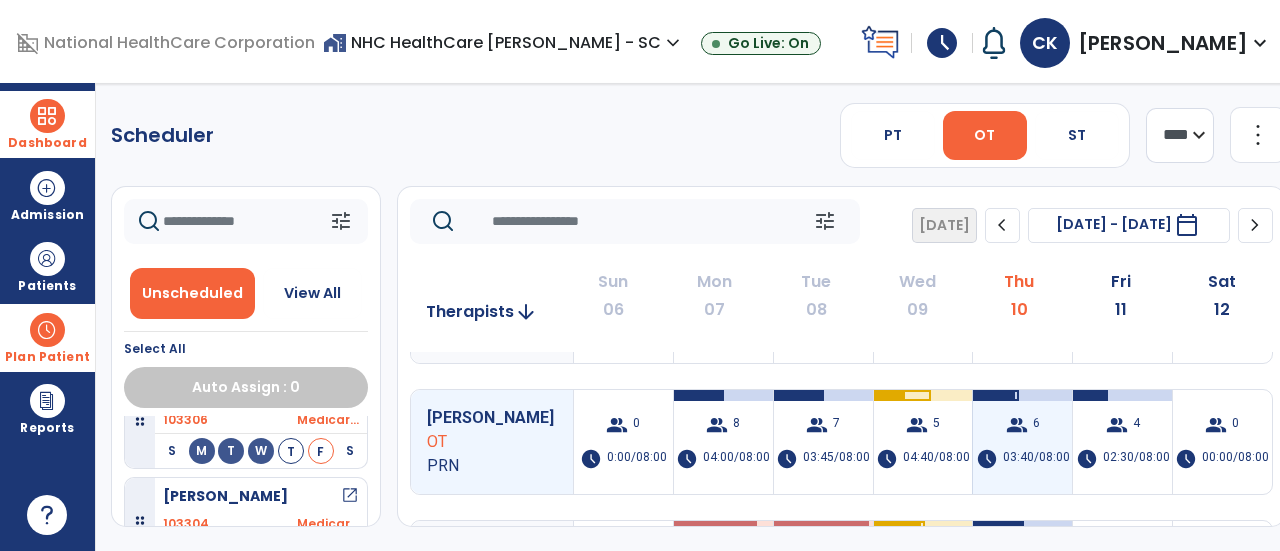 click on "group  6  schedule  03:40/08:00" at bounding box center (1022, 442) 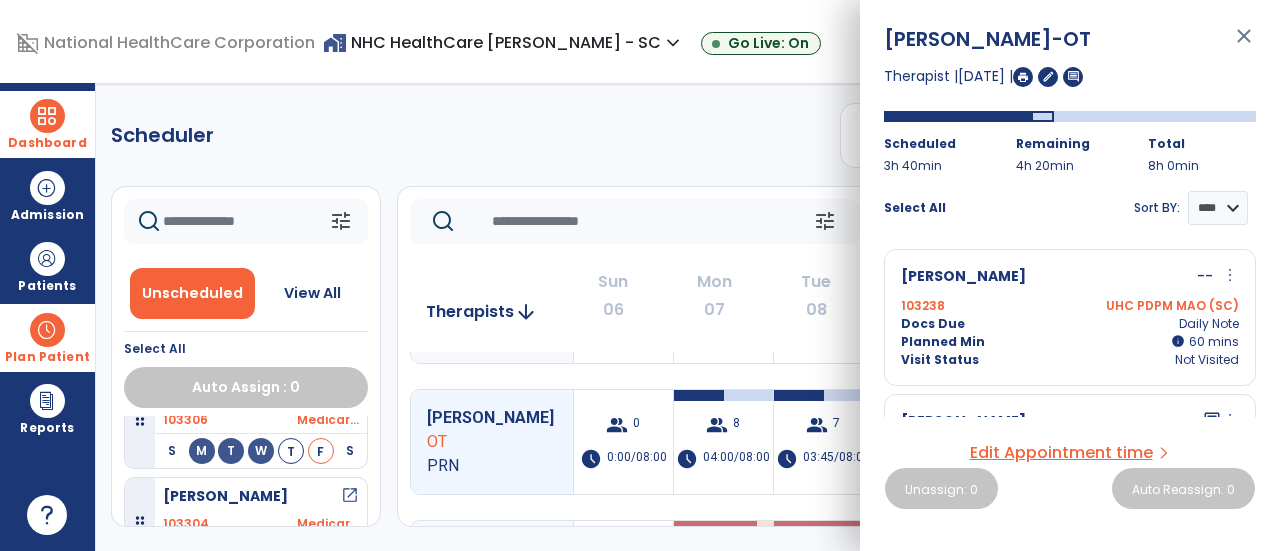 click on "close" at bounding box center [1244, 45] 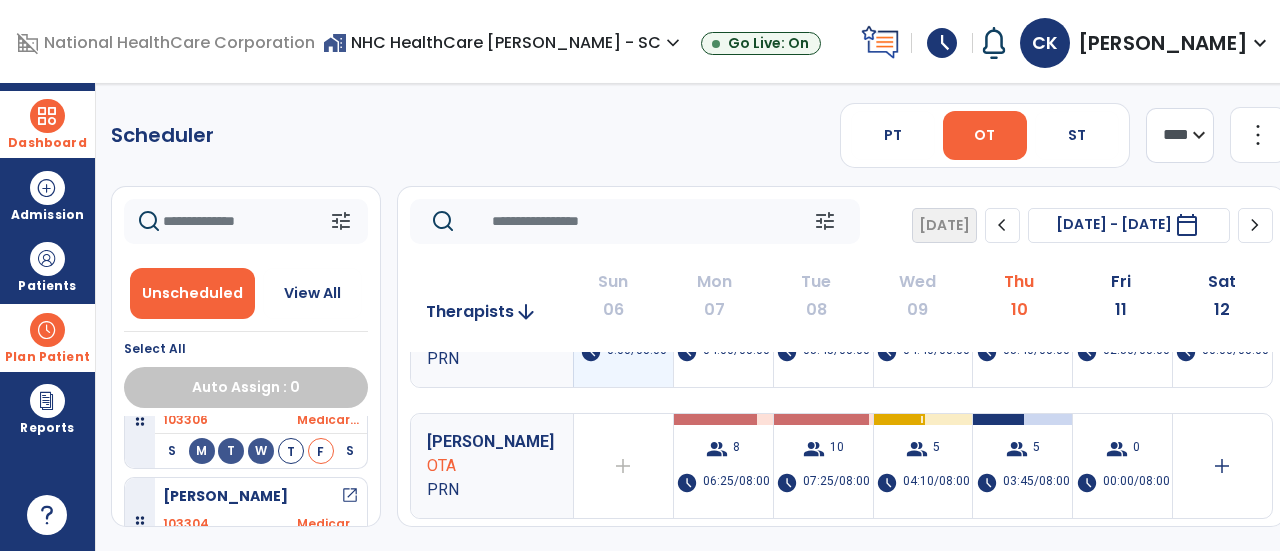 scroll, scrollTop: 735, scrollLeft: 0, axis: vertical 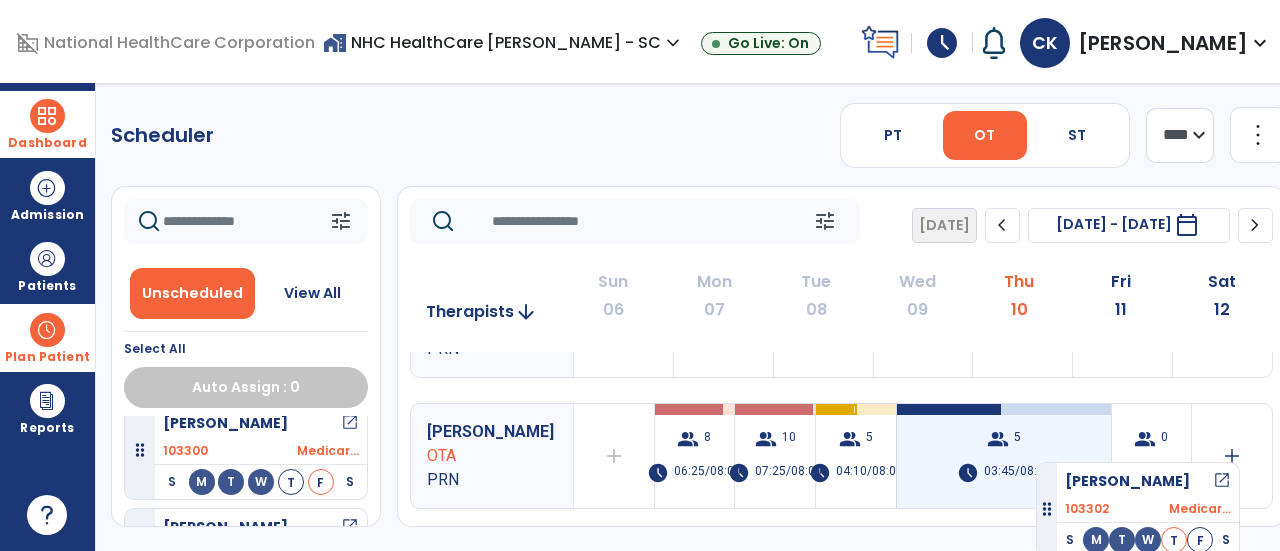 drag, startPoint x: 313, startPoint y: 444, endPoint x: 1036, endPoint y: 454, distance: 723.06915 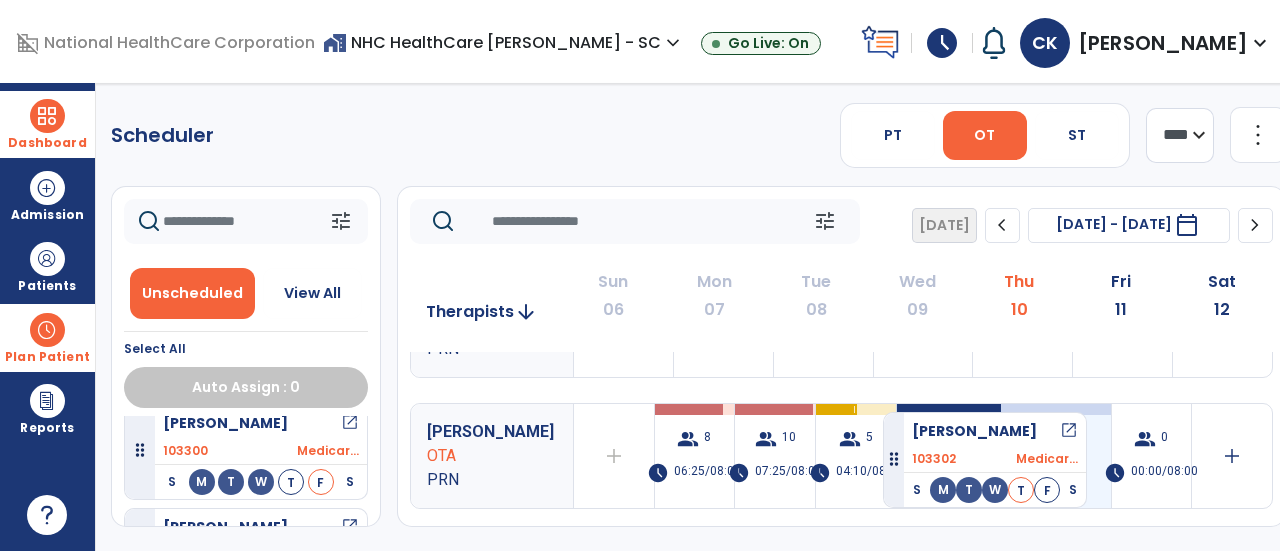 scroll, scrollTop: 2578, scrollLeft: 0, axis: vertical 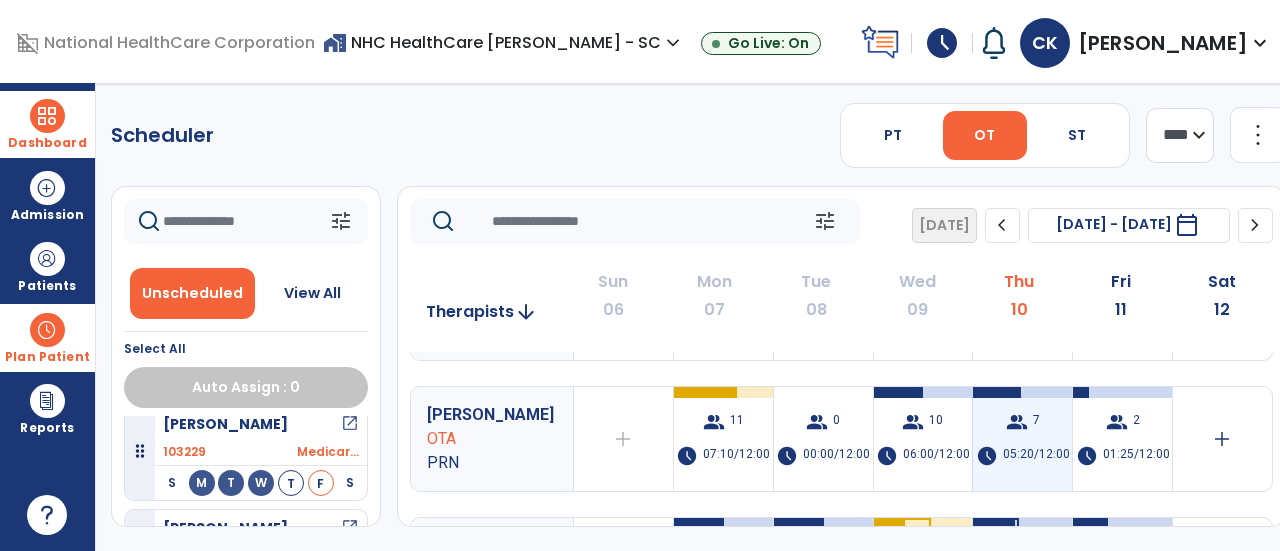 click on "group  7  schedule  05:20/12:00" at bounding box center [1022, 439] 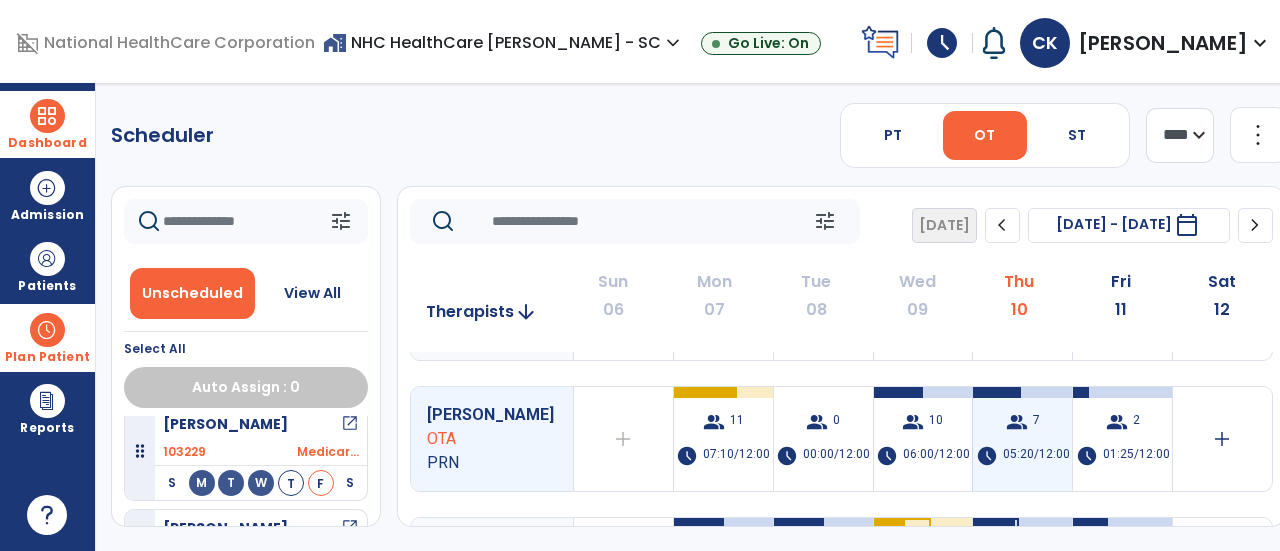 click on "group  7  schedule  05:20/12:00" at bounding box center (1022, 439) 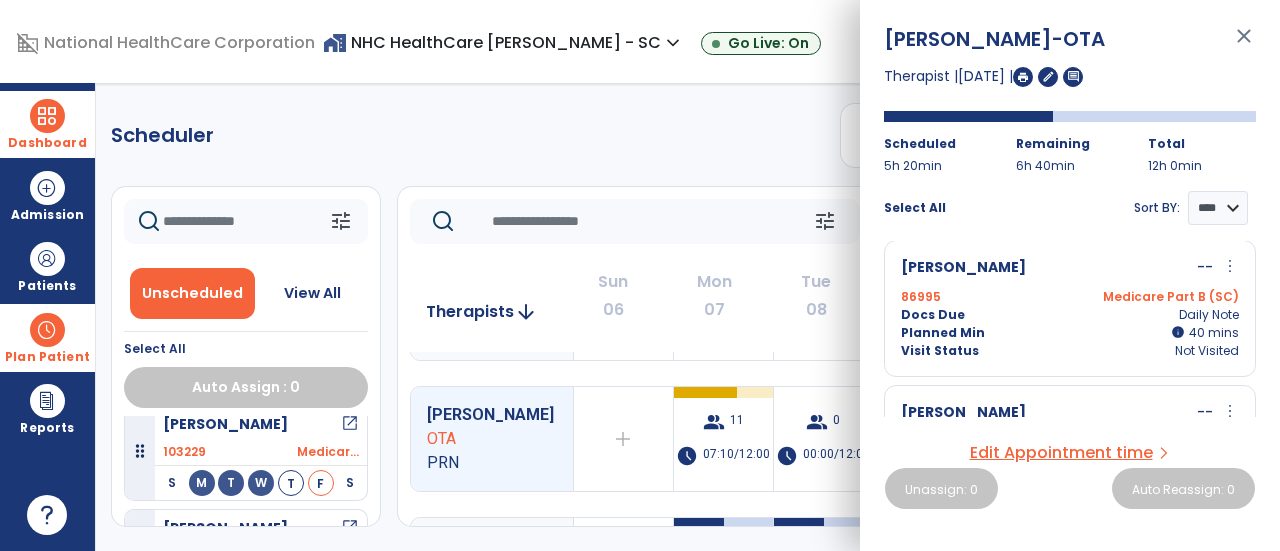 scroll, scrollTop: 831, scrollLeft: 0, axis: vertical 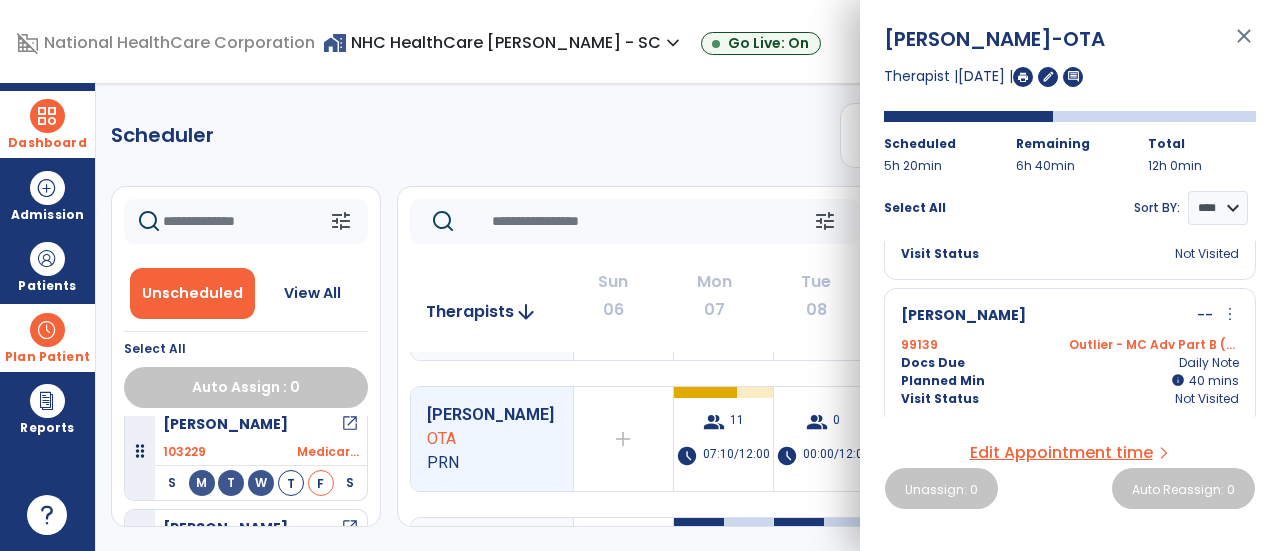 click at bounding box center [1023, 77] 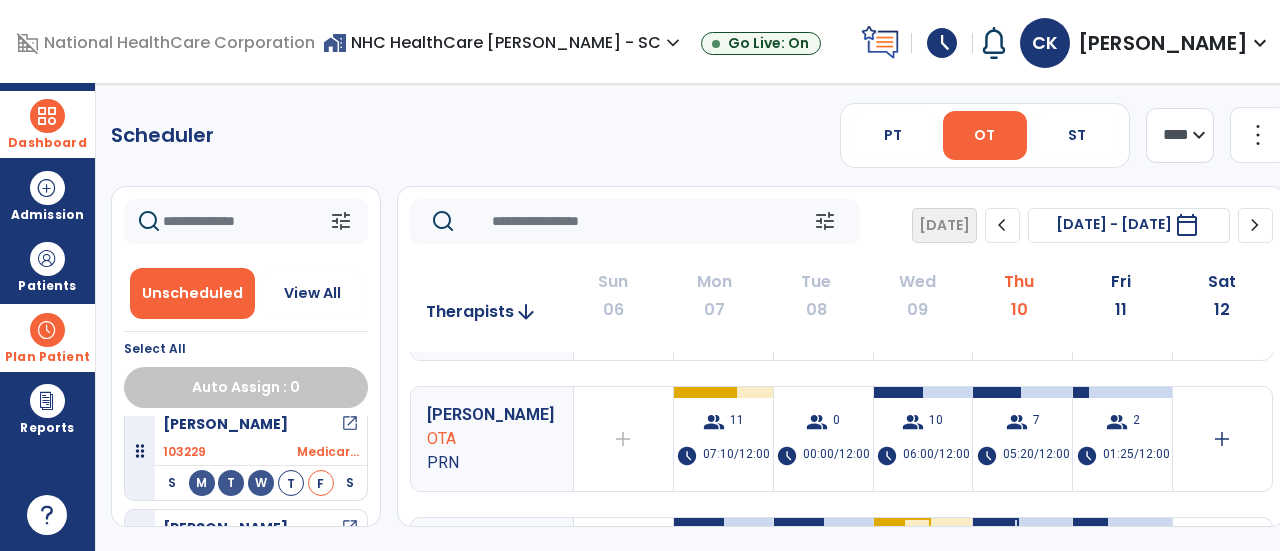 click at bounding box center (47, 116) 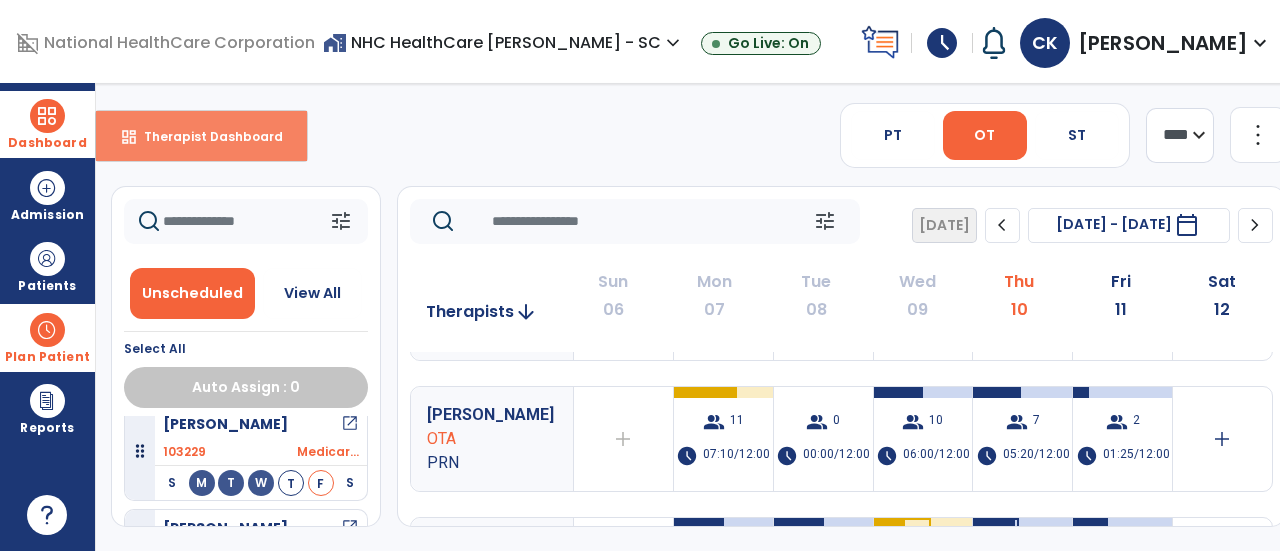 click on "Therapist Dashboard" at bounding box center [205, 136] 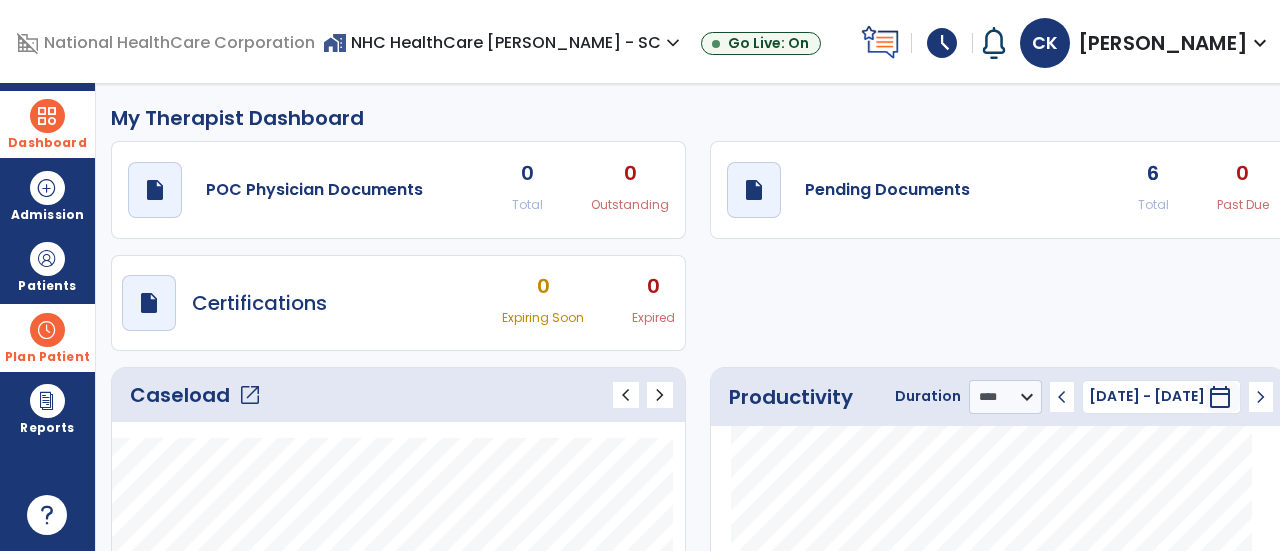 click on "open_in_new" 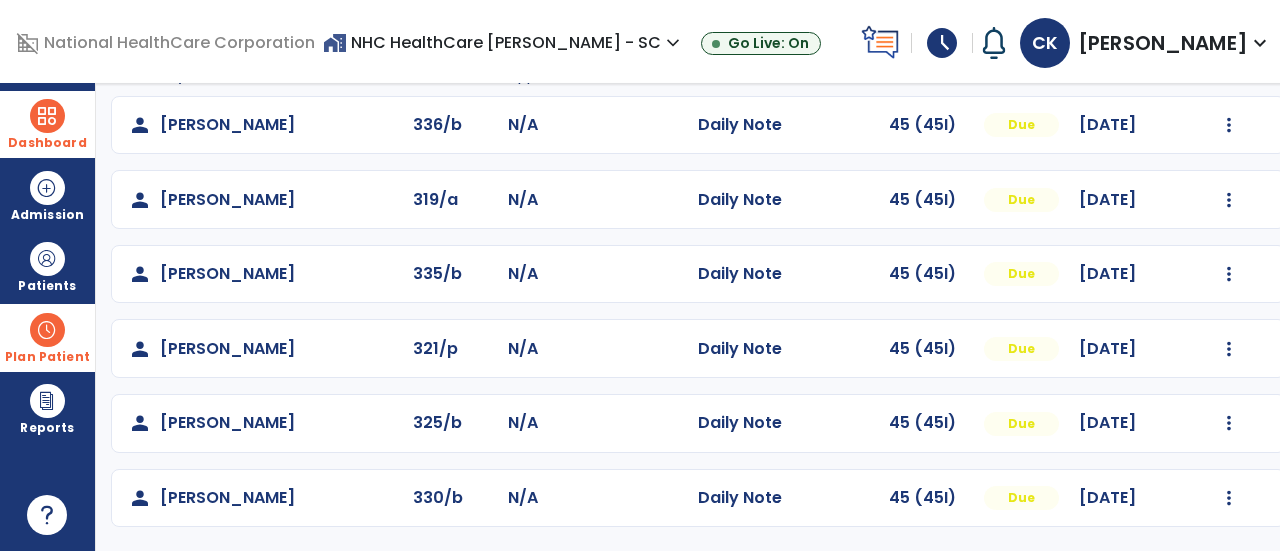 scroll, scrollTop: 0, scrollLeft: 0, axis: both 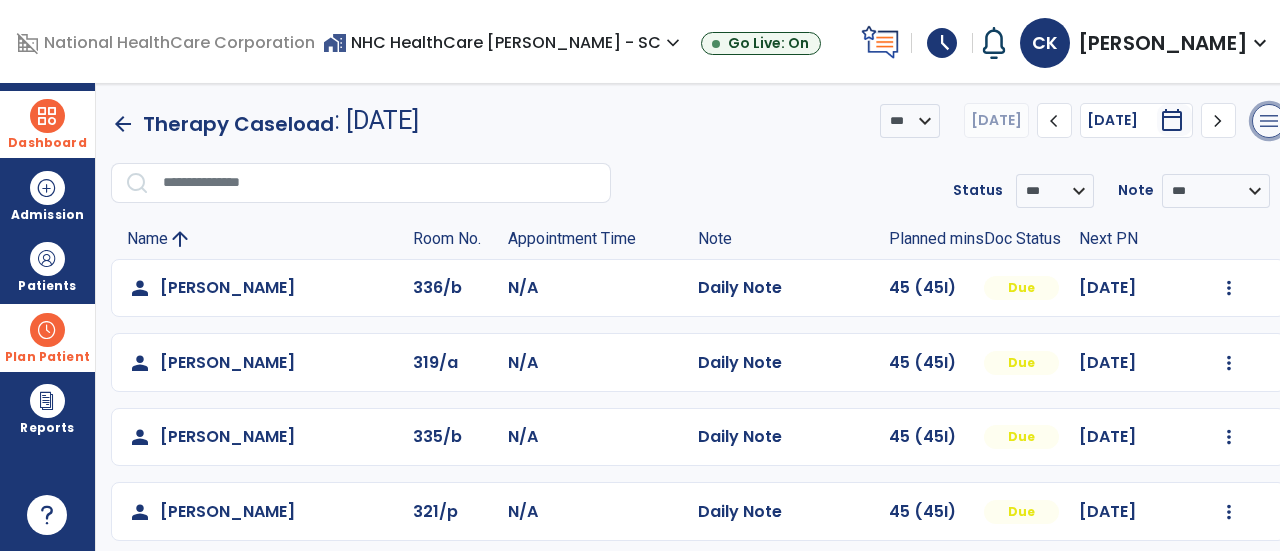 click on "menu" at bounding box center (1269, 121) 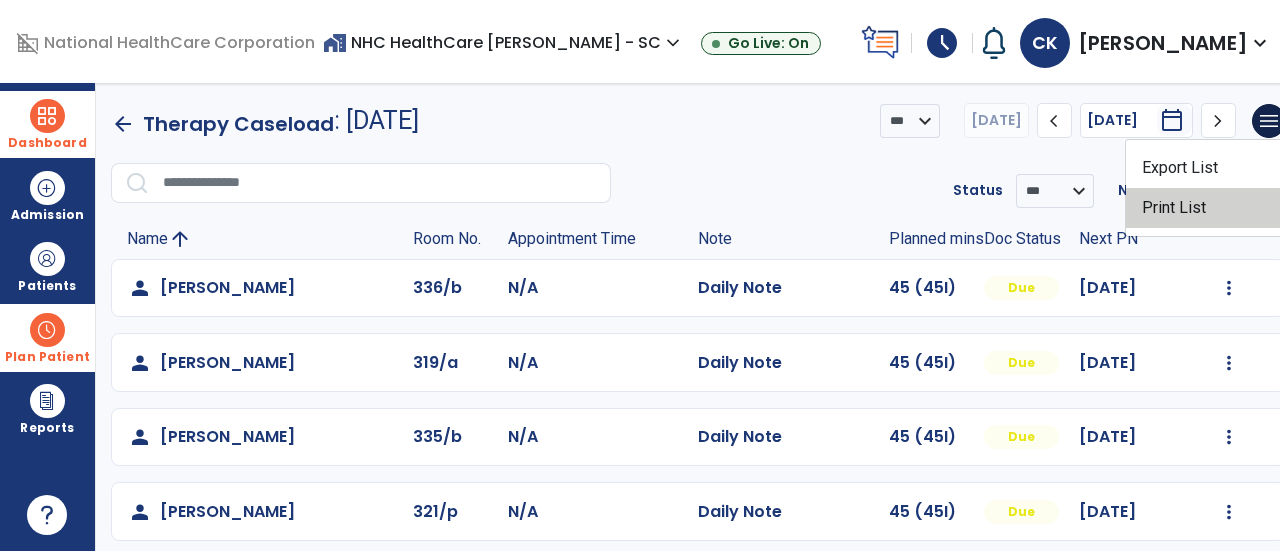 click on "Print List" 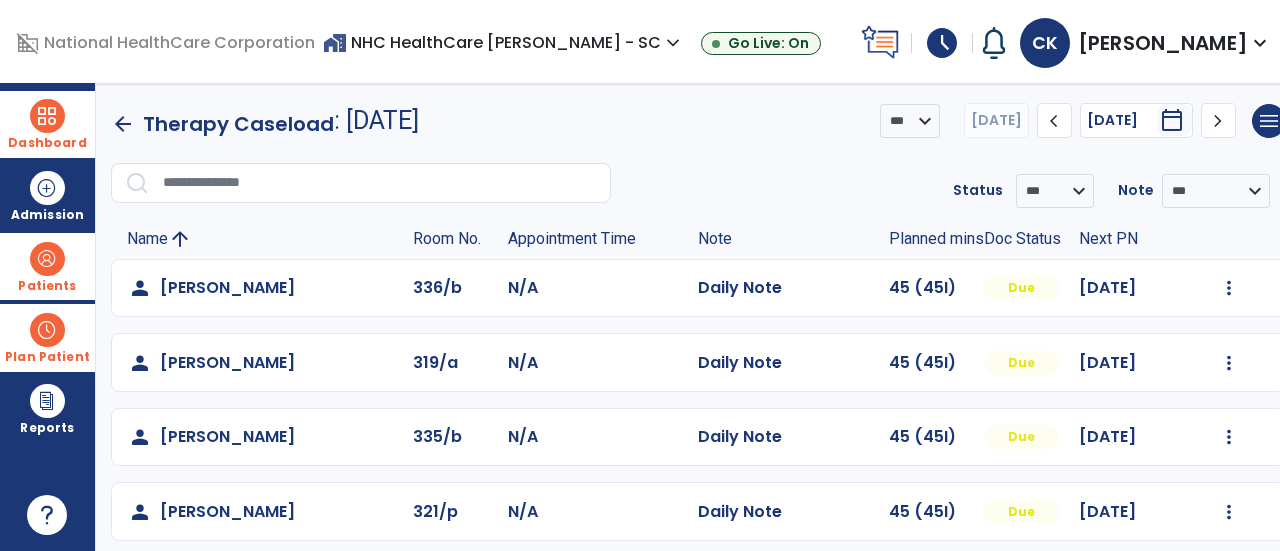 click at bounding box center [47, 259] 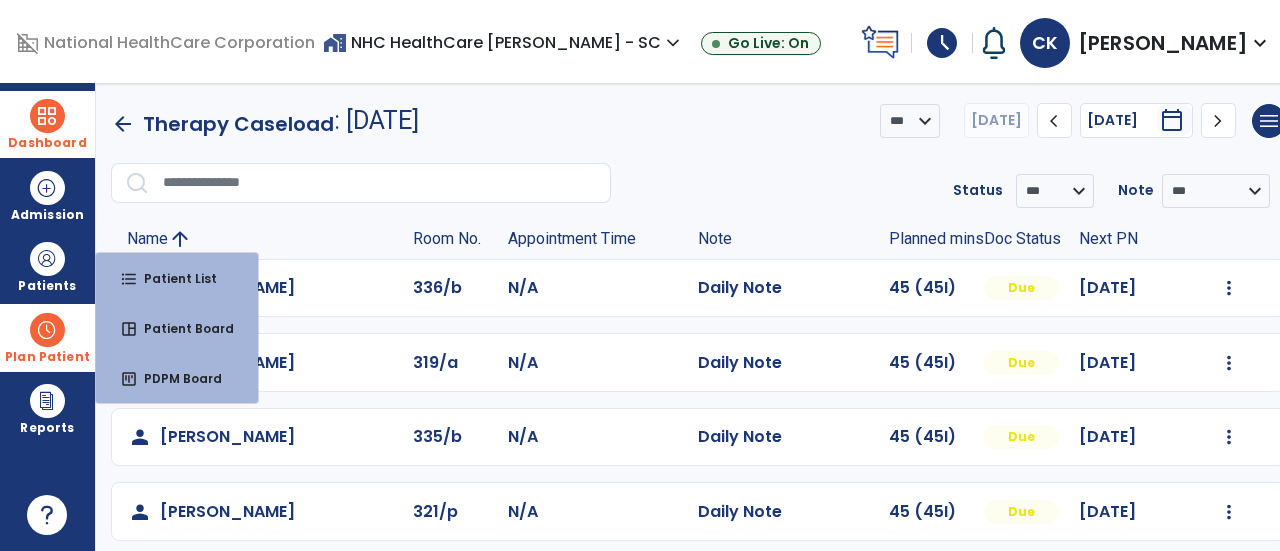click at bounding box center (47, 330) 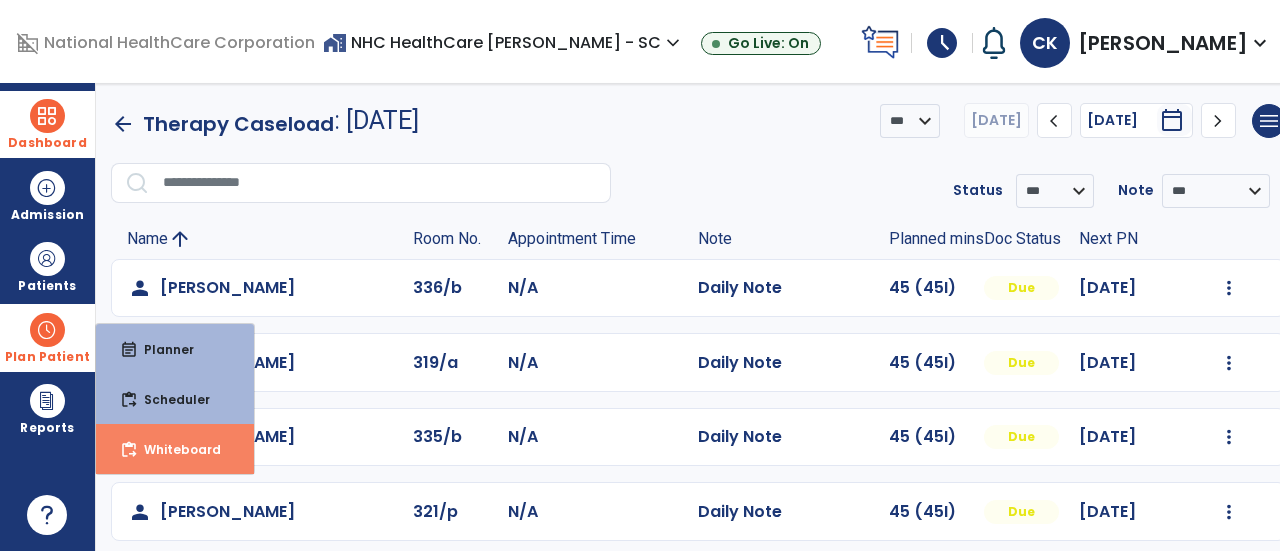 click on "Whiteboard" at bounding box center [174, 449] 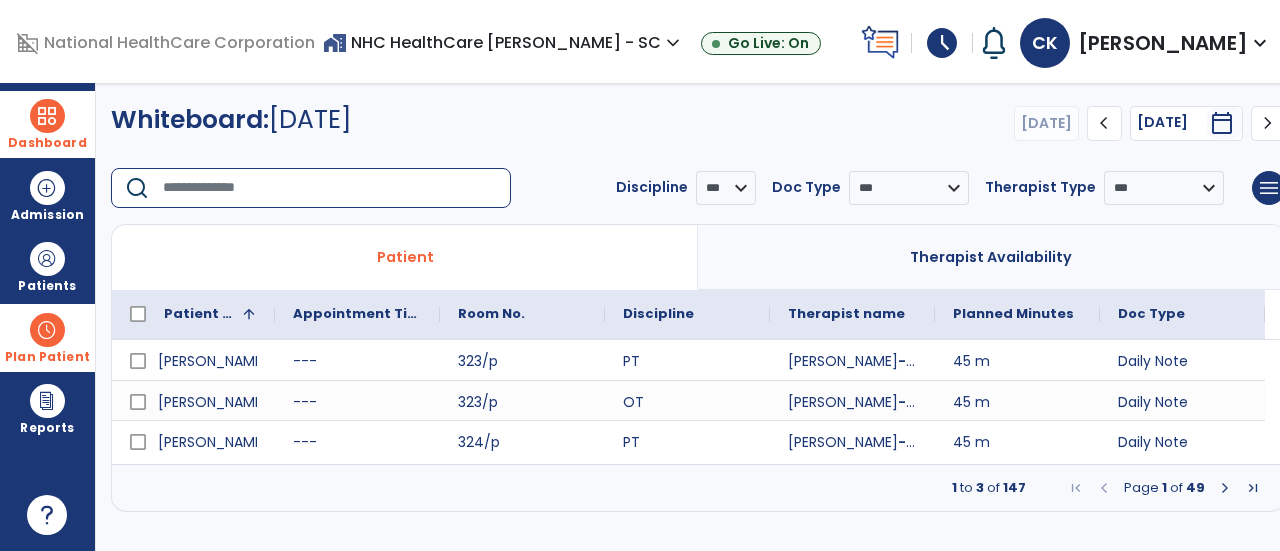 click 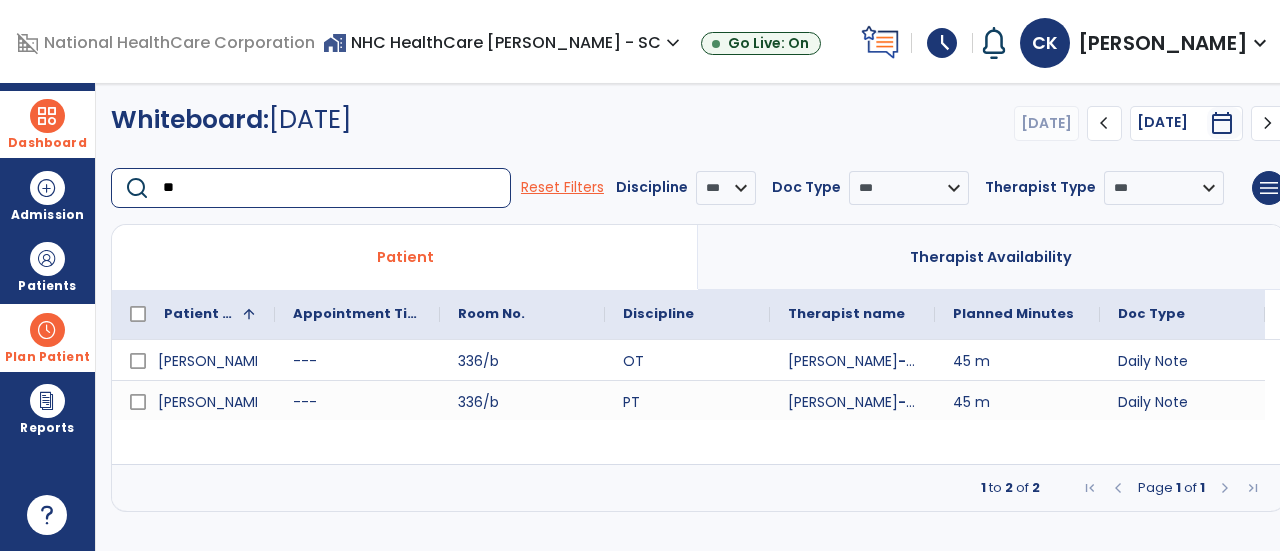 type on "*" 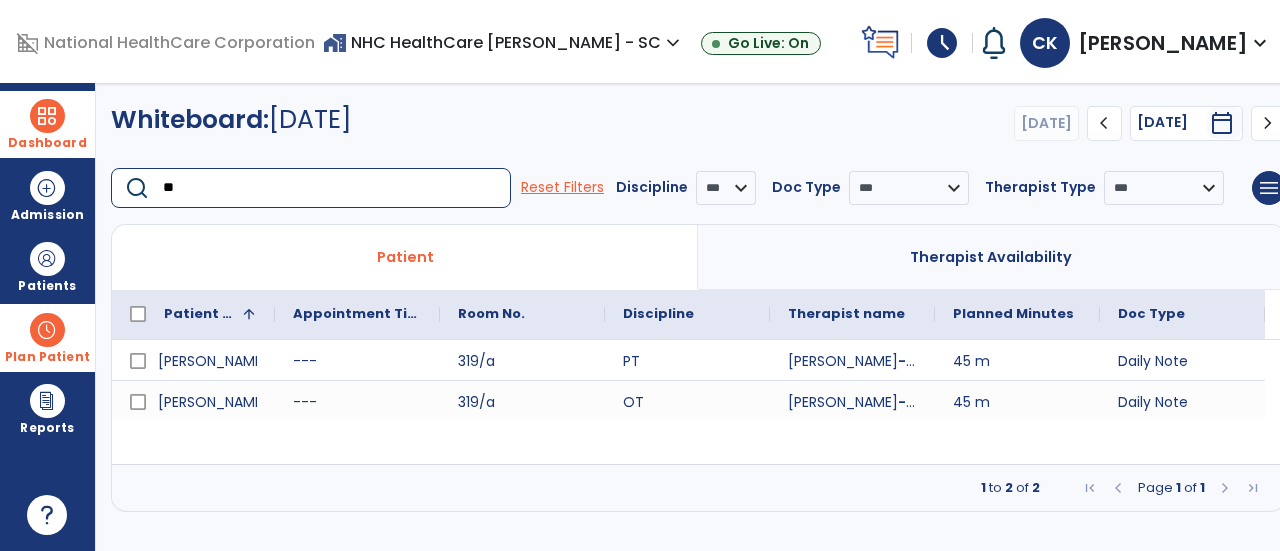 type on "*" 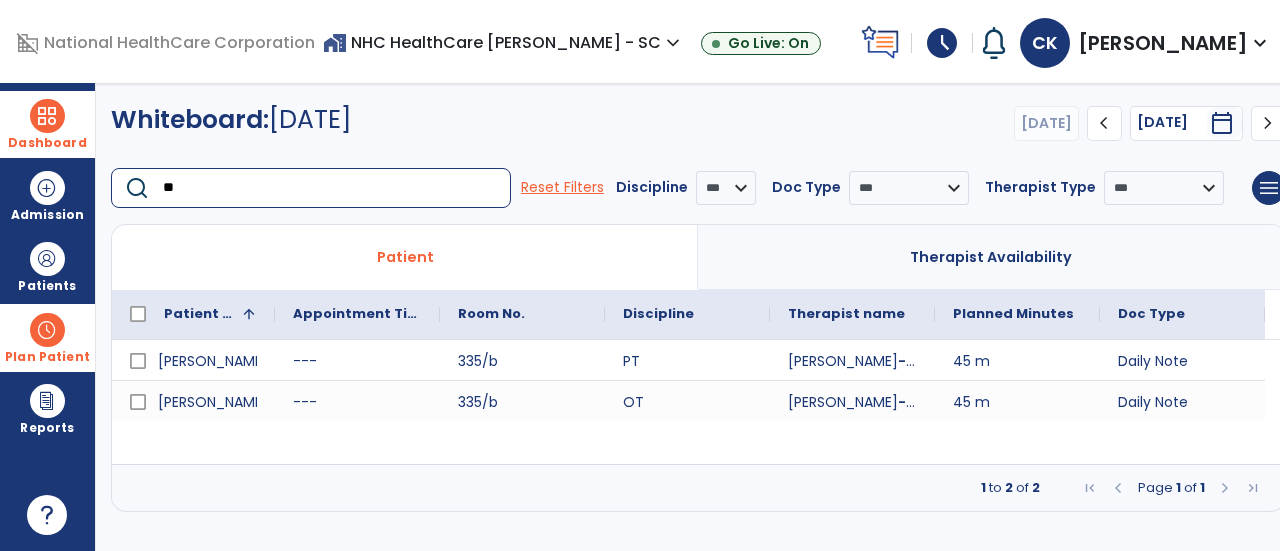type on "*" 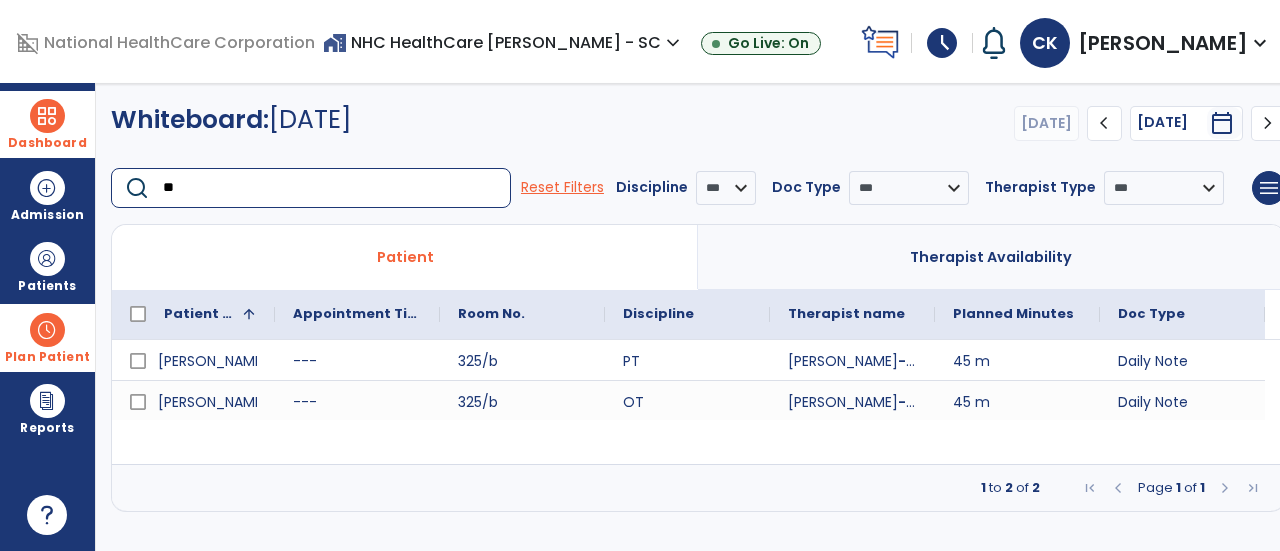 type on "*" 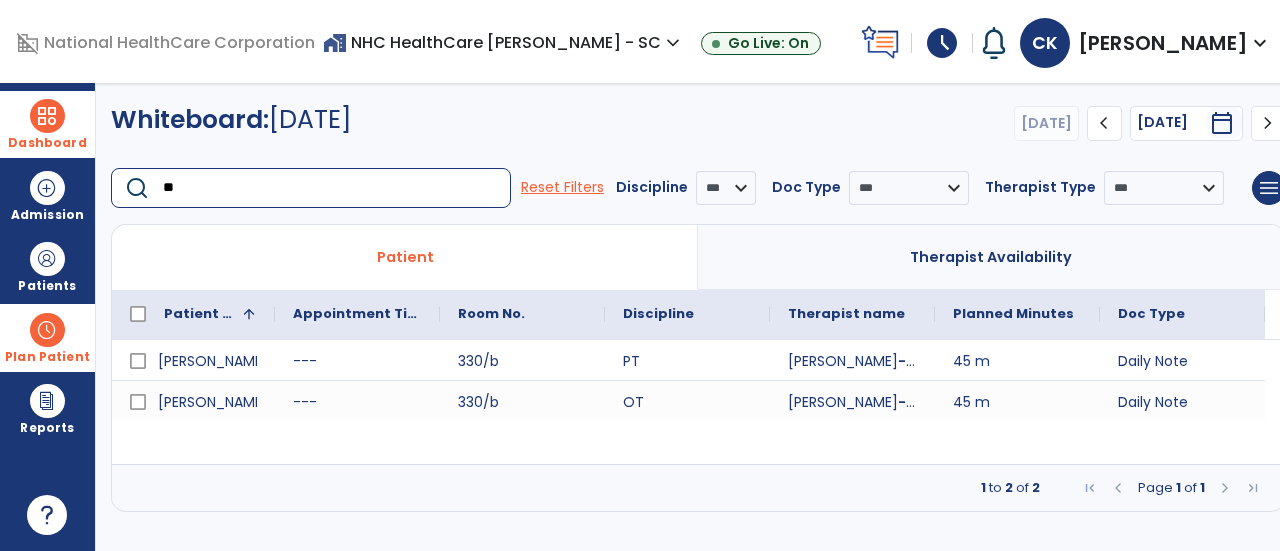 type on "*" 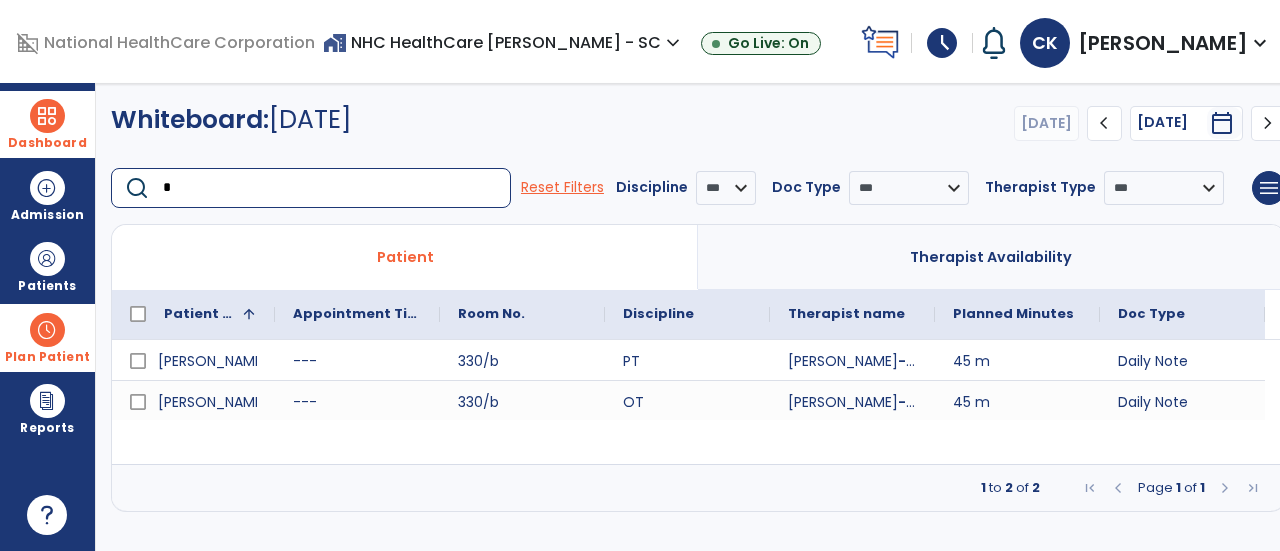 type 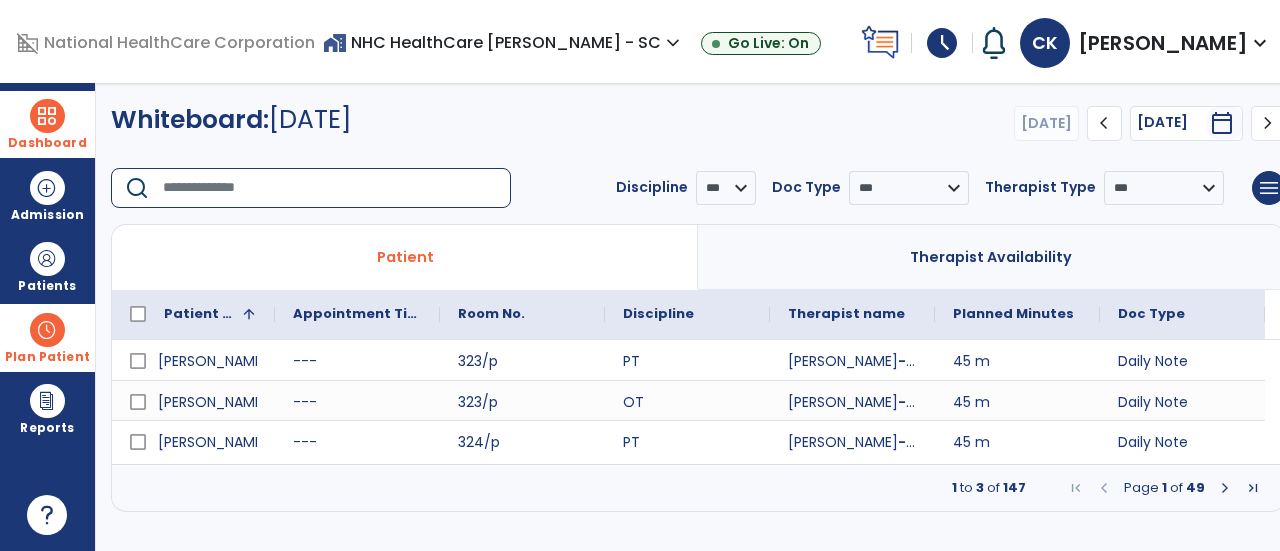click on "Dashboard" at bounding box center [47, 124] 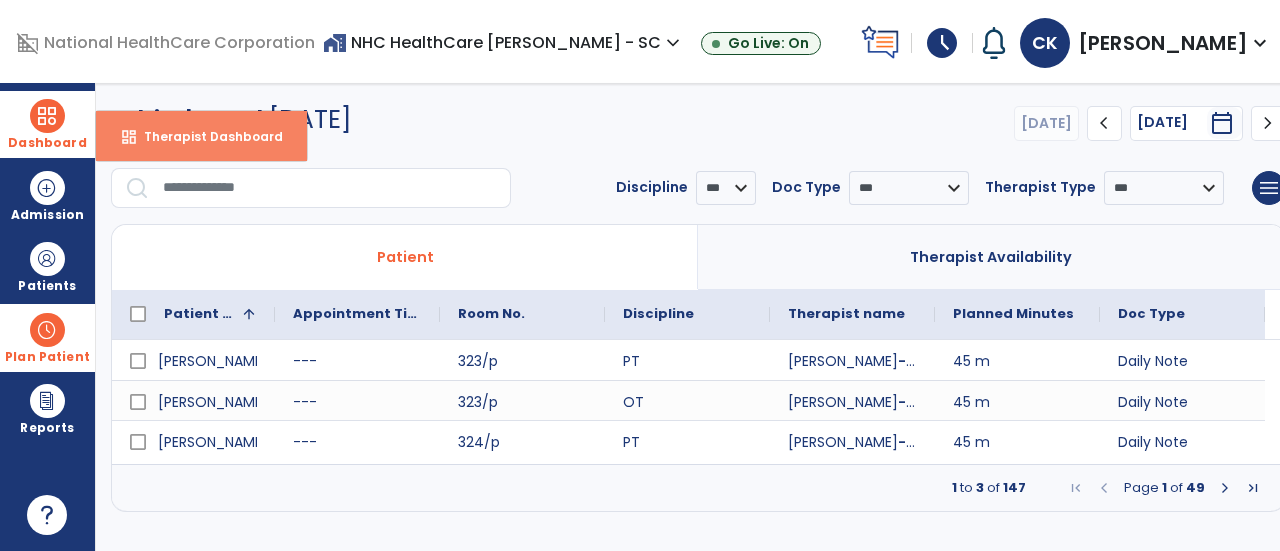click on "dashboard  Therapist Dashboard" at bounding box center (201, 136) 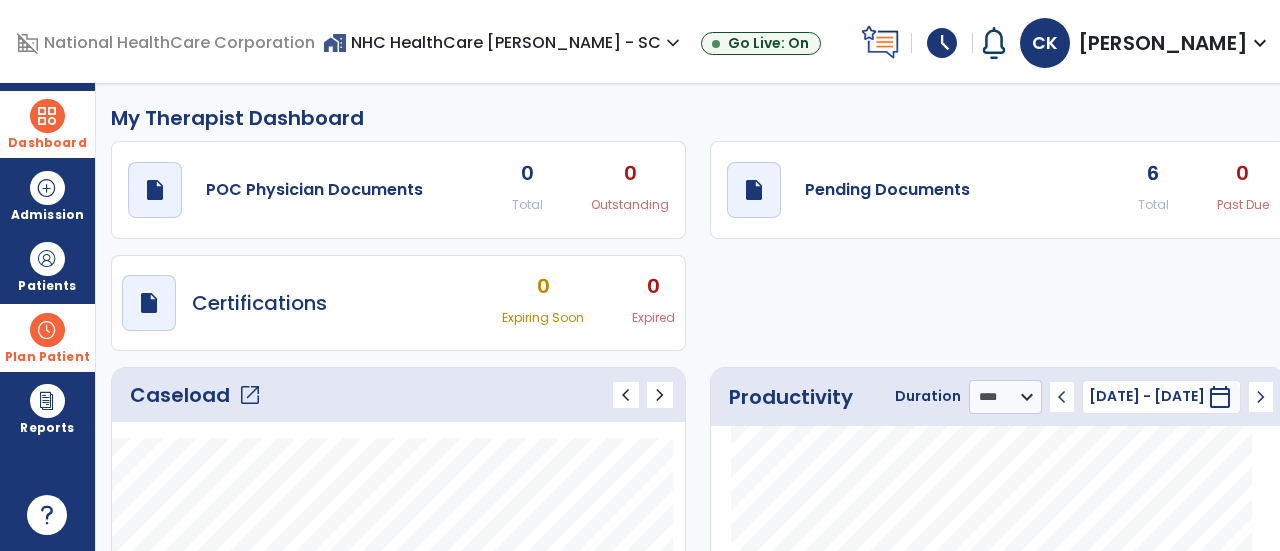 click on "open_in_new" 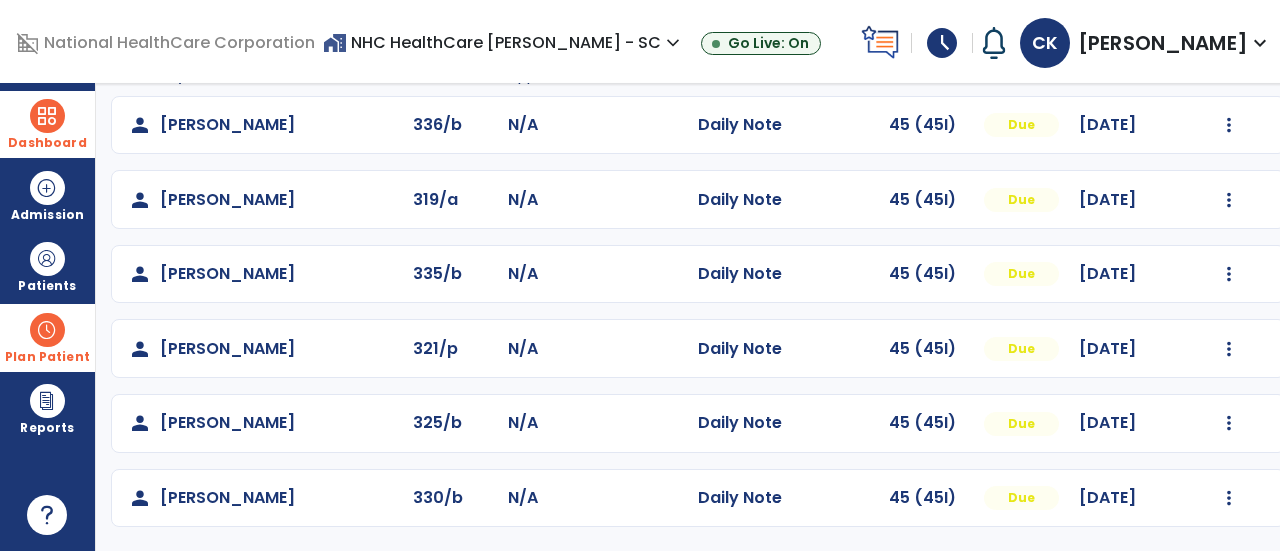 scroll, scrollTop: 0, scrollLeft: 0, axis: both 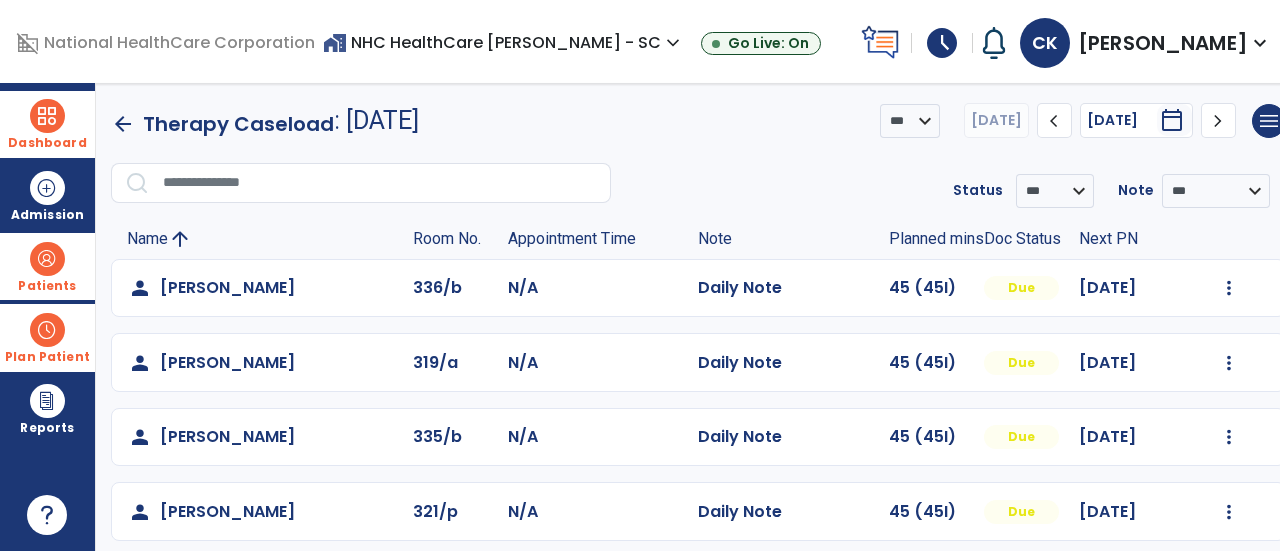 click at bounding box center [47, 259] 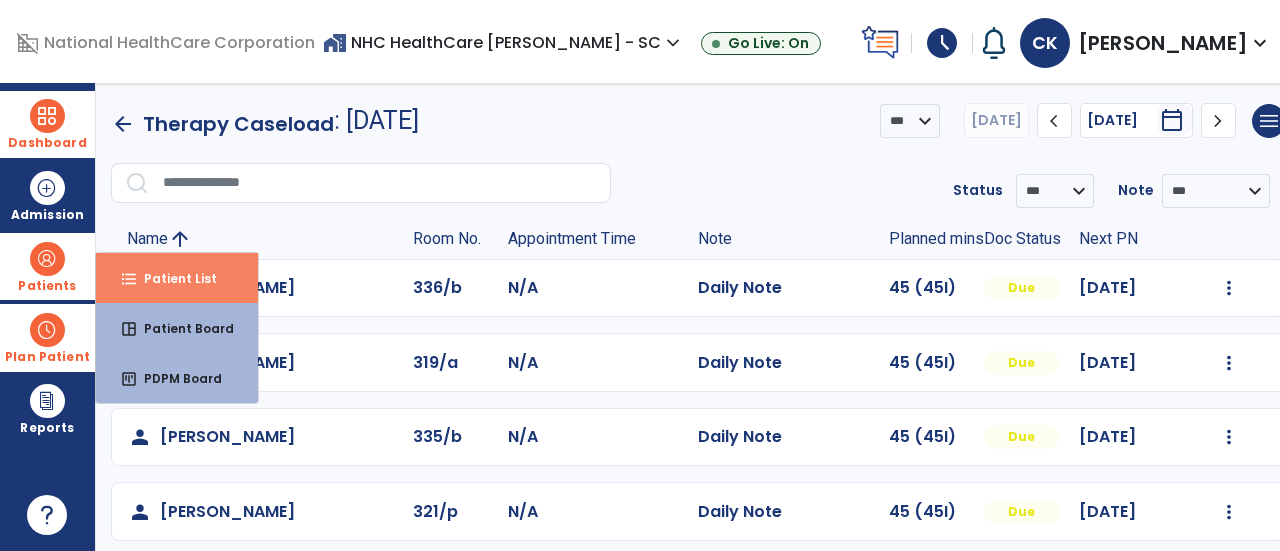 click on "Patient List" at bounding box center [172, 278] 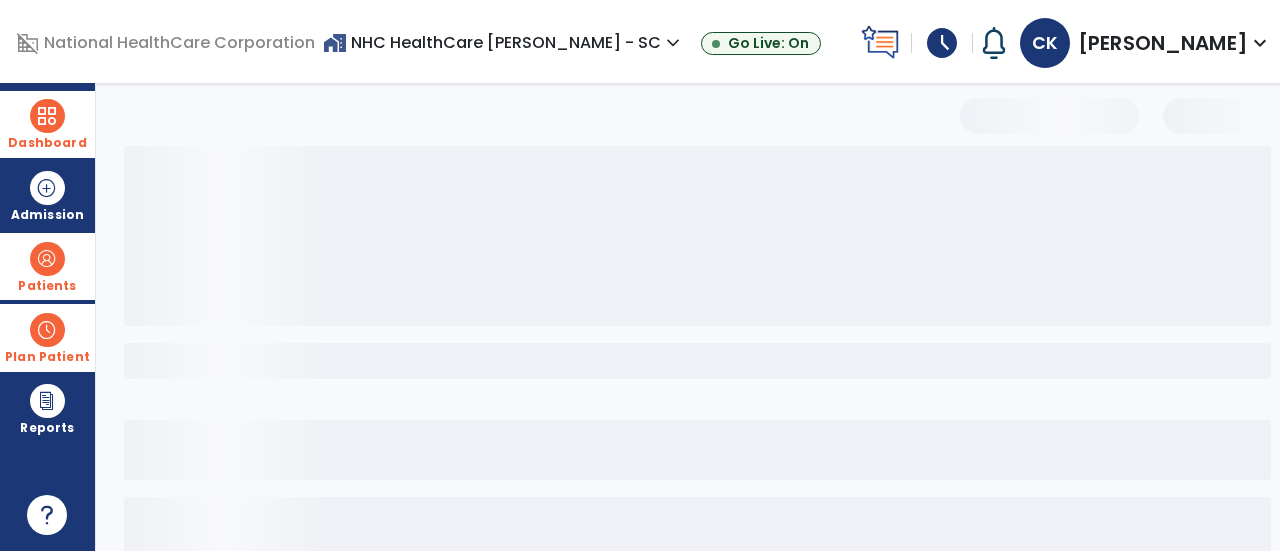 select on "***" 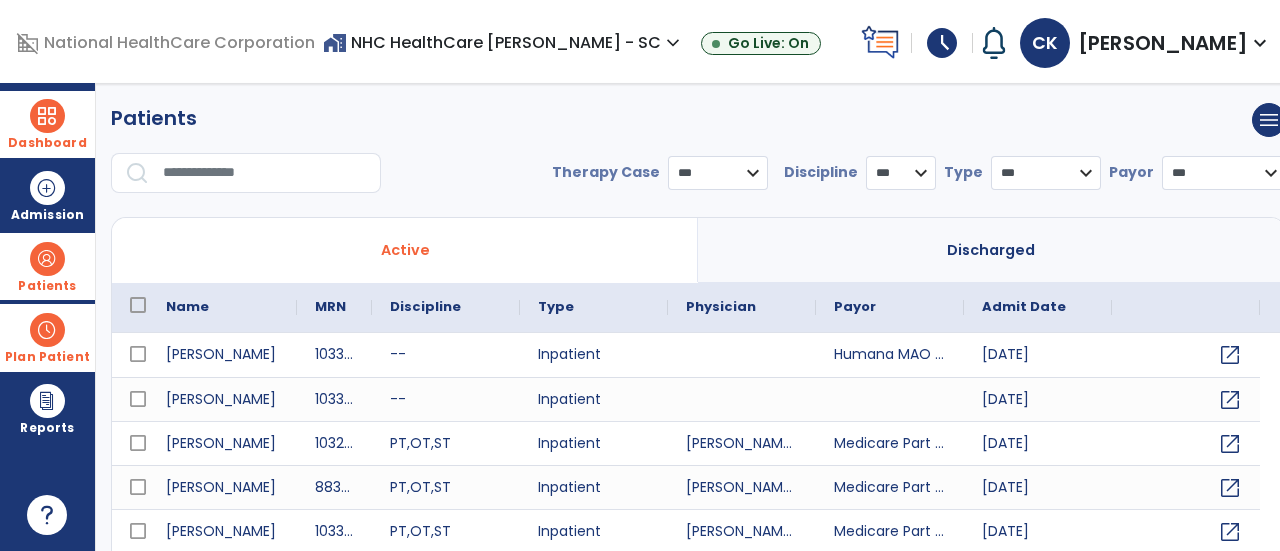 click at bounding box center (265, 173) 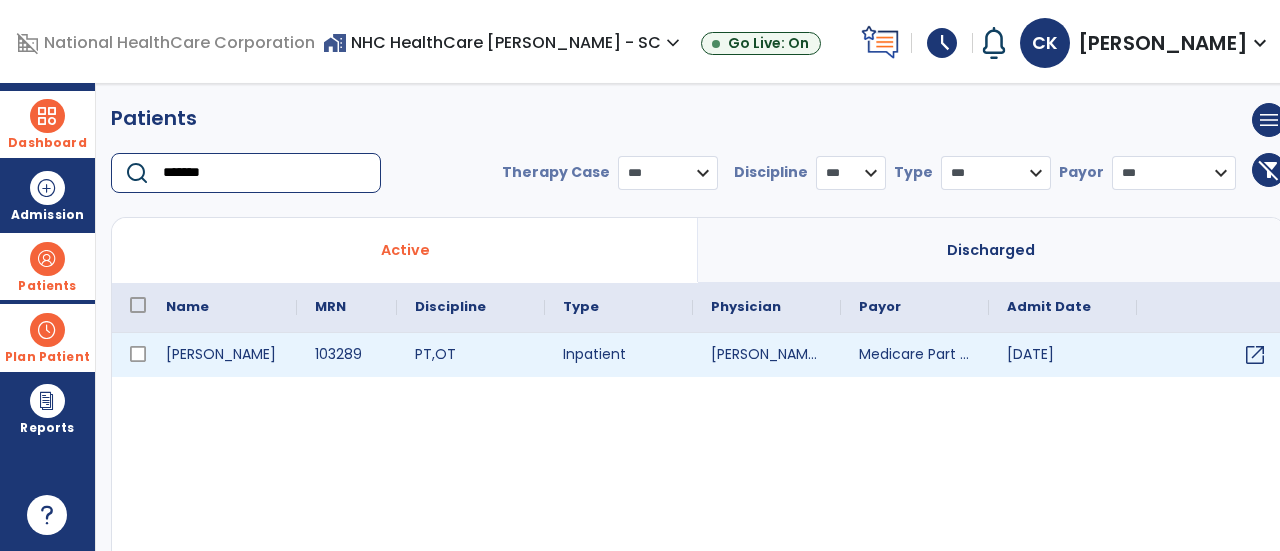 type on "*******" 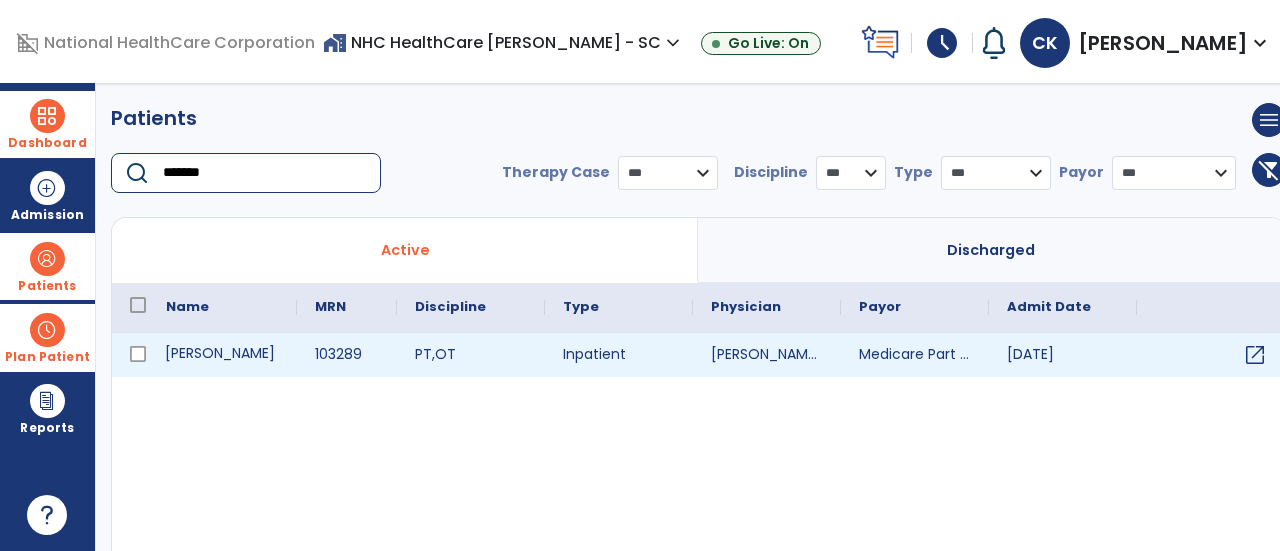 click on "[PERSON_NAME]" at bounding box center (222, 355) 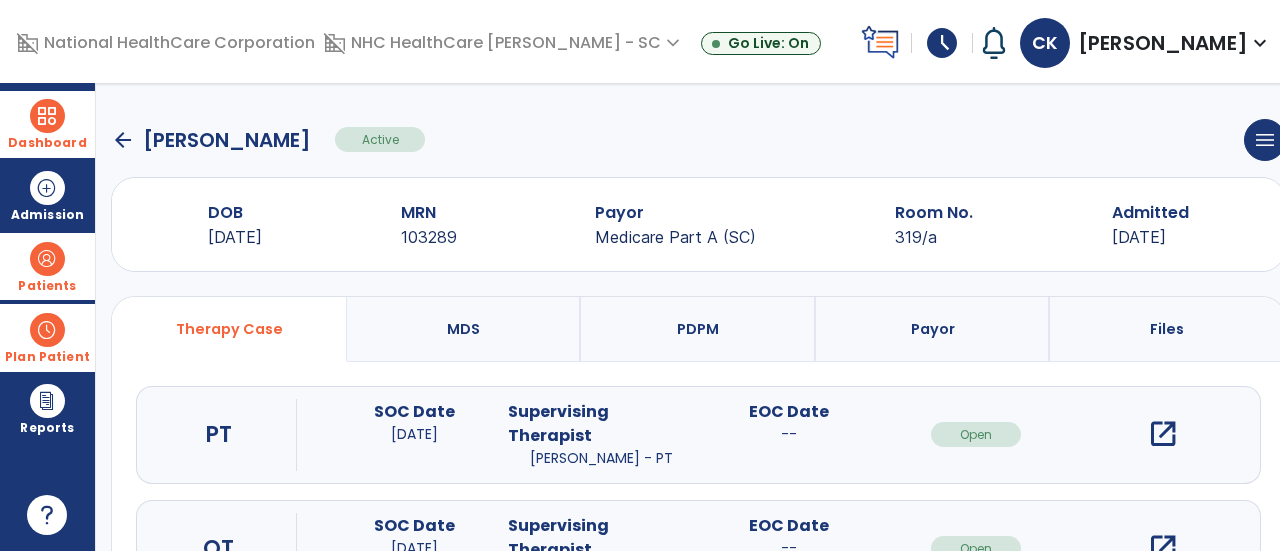click on "open_in_new" at bounding box center [1163, 548] 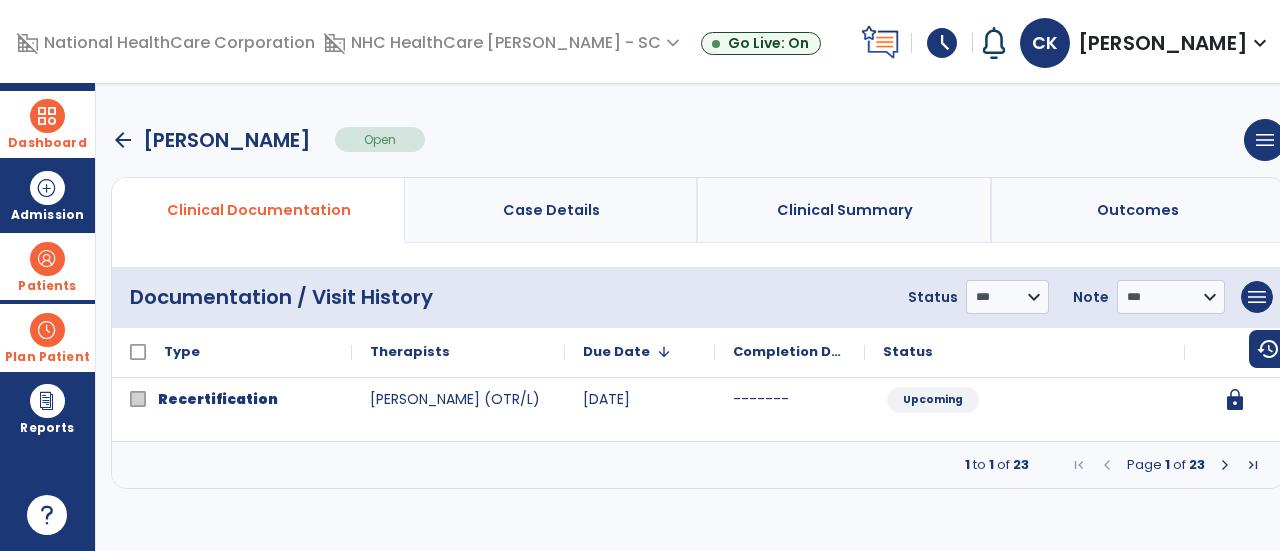 click at bounding box center [1225, 465] 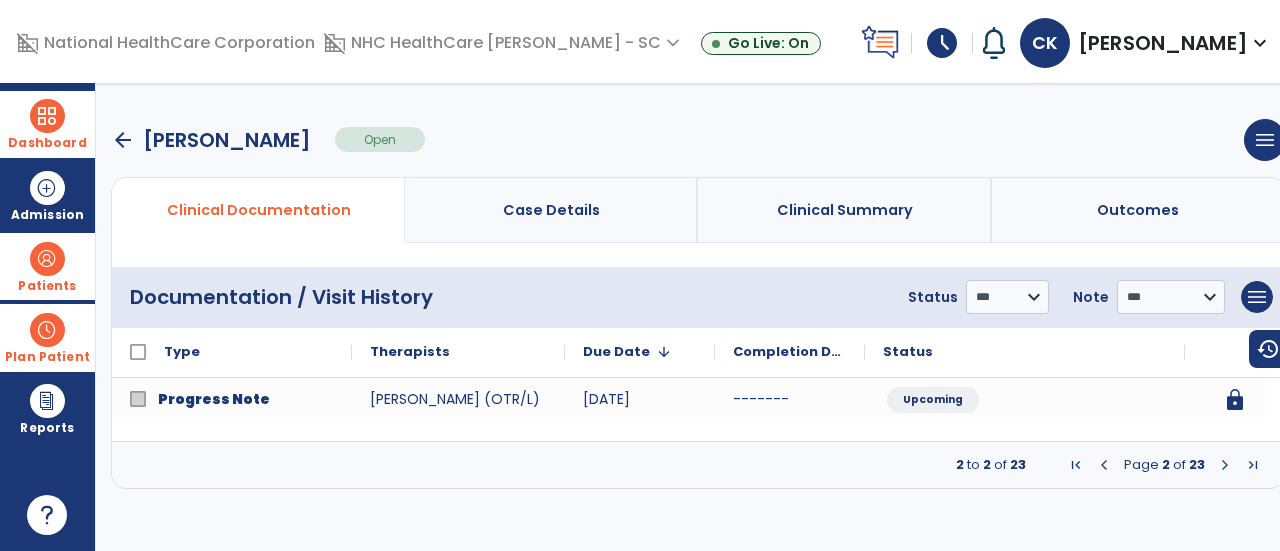 click at bounding box center (1225, 465) 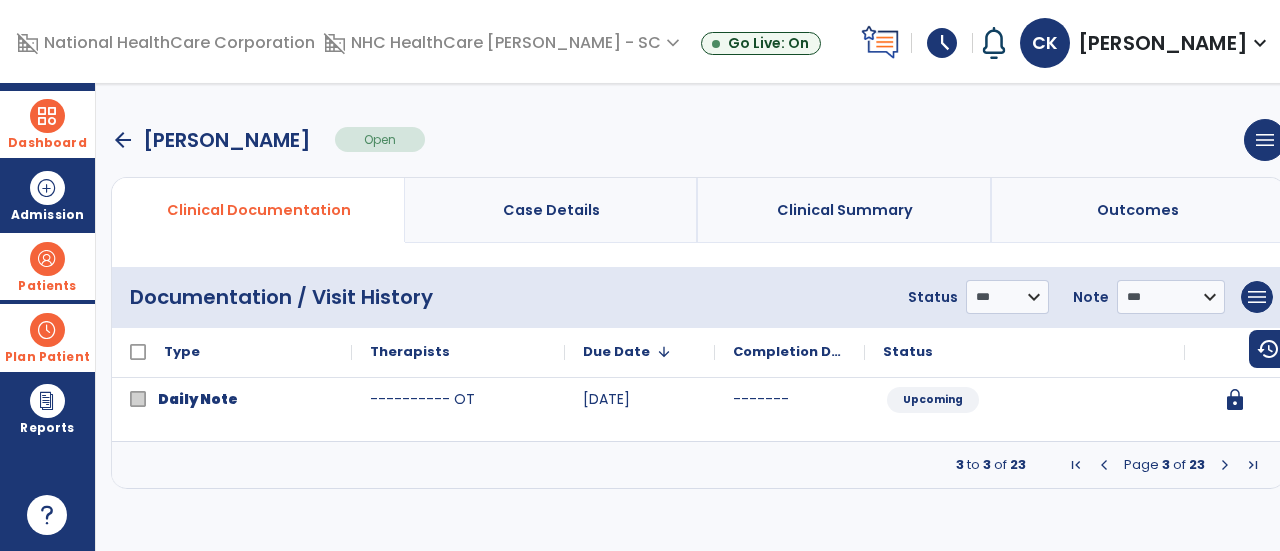 click at bounding box center [1225, 465] 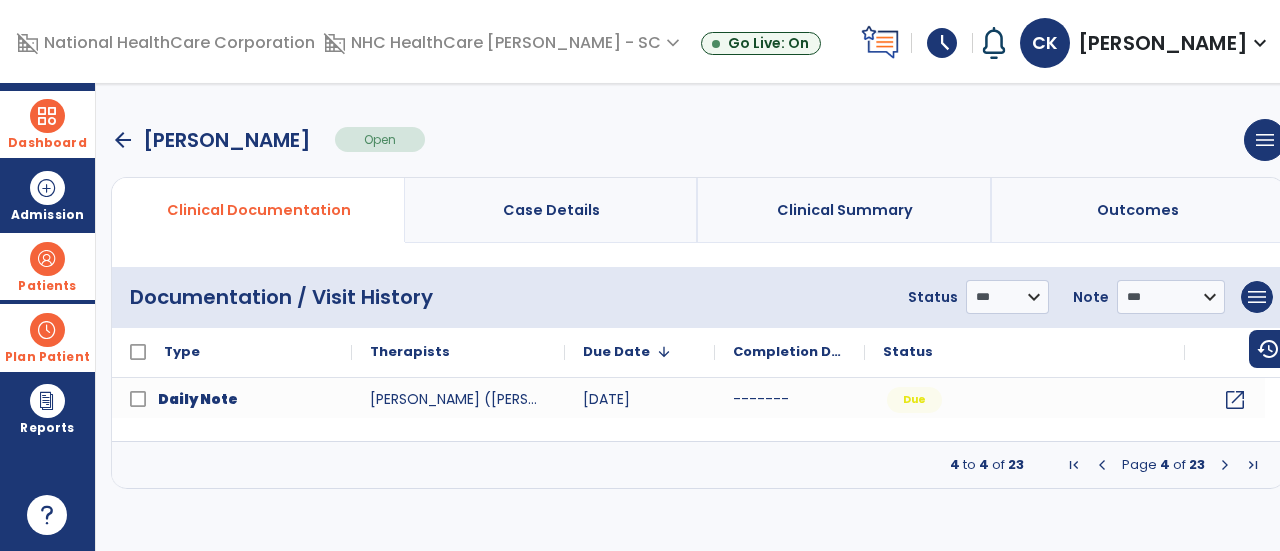 click at bounding box center (1225, 465) 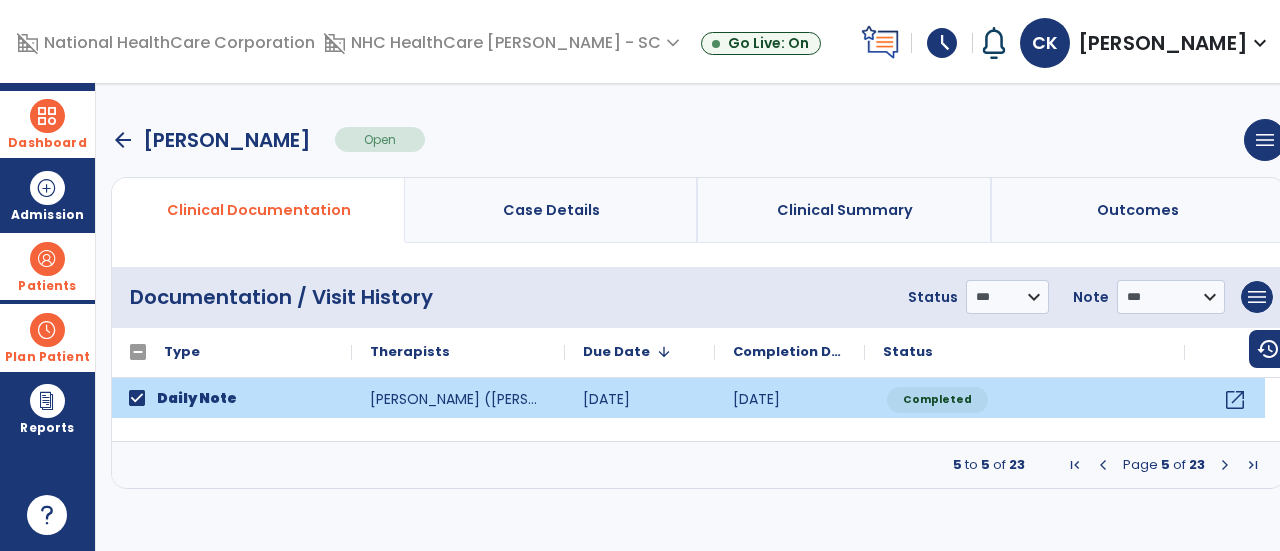 click at bounding box center [1225, 465] 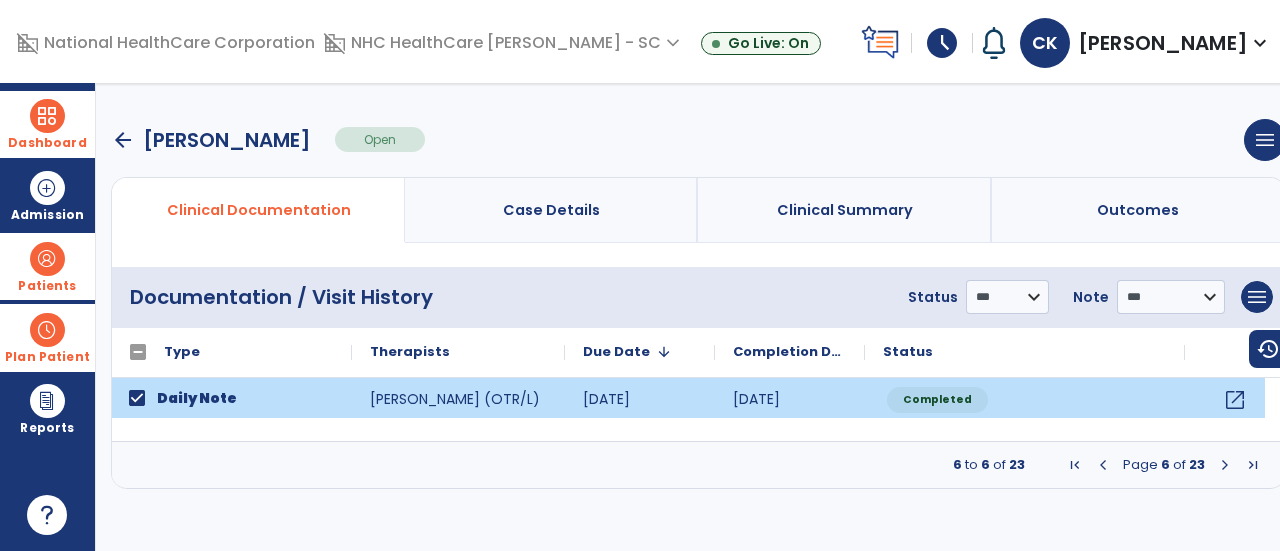 click at bounding box center [1225, 465] 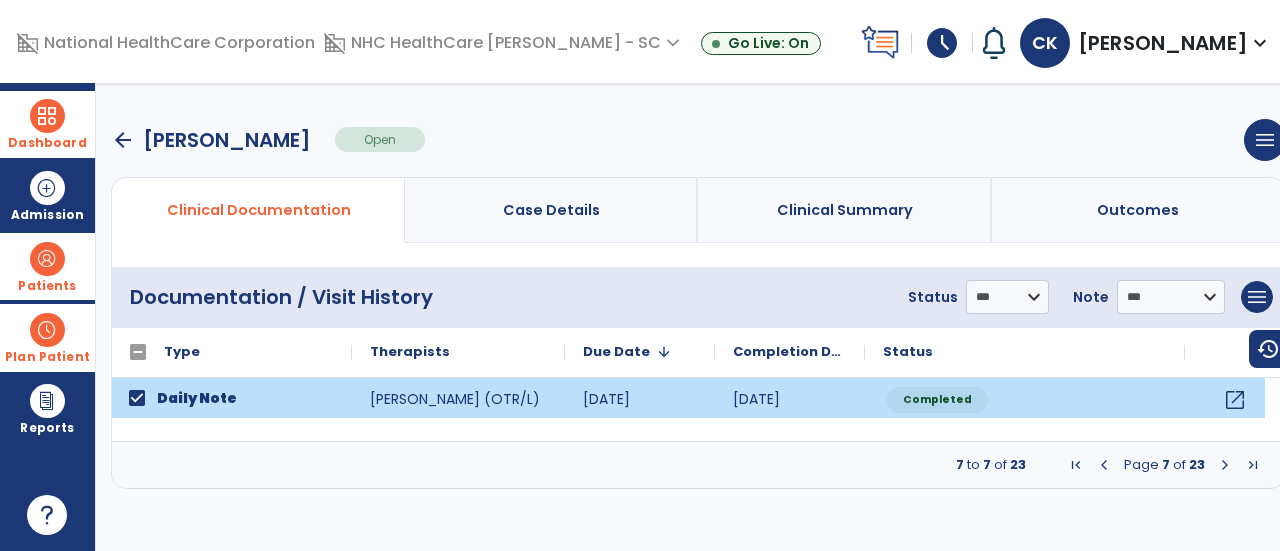 click at bounding box center [1225, 465] 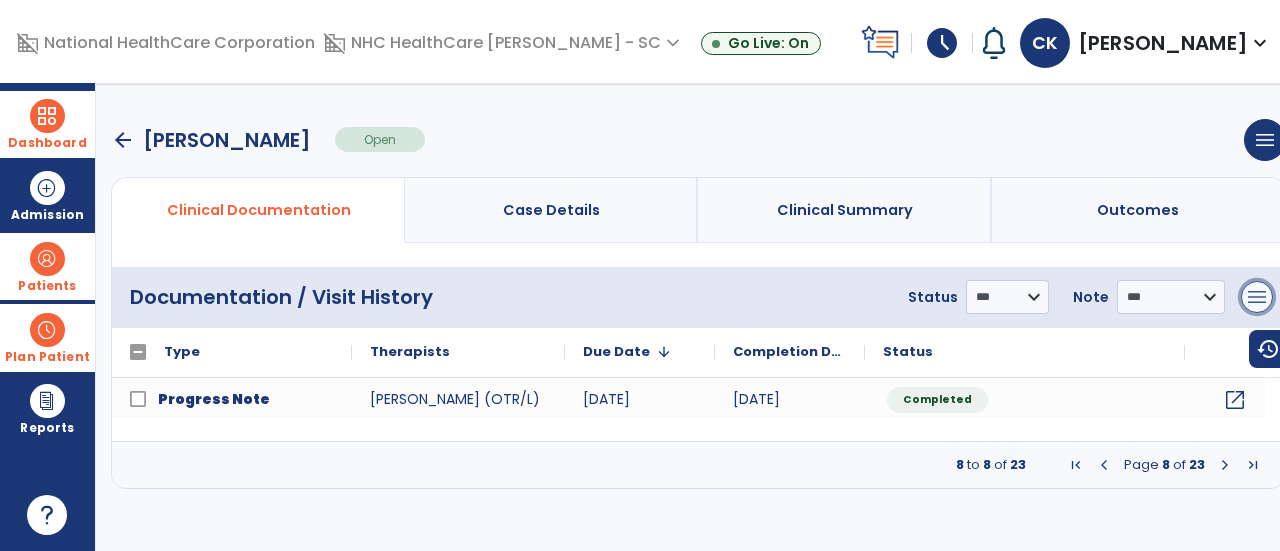 click on "menu" at bounding box center [1257, 297] 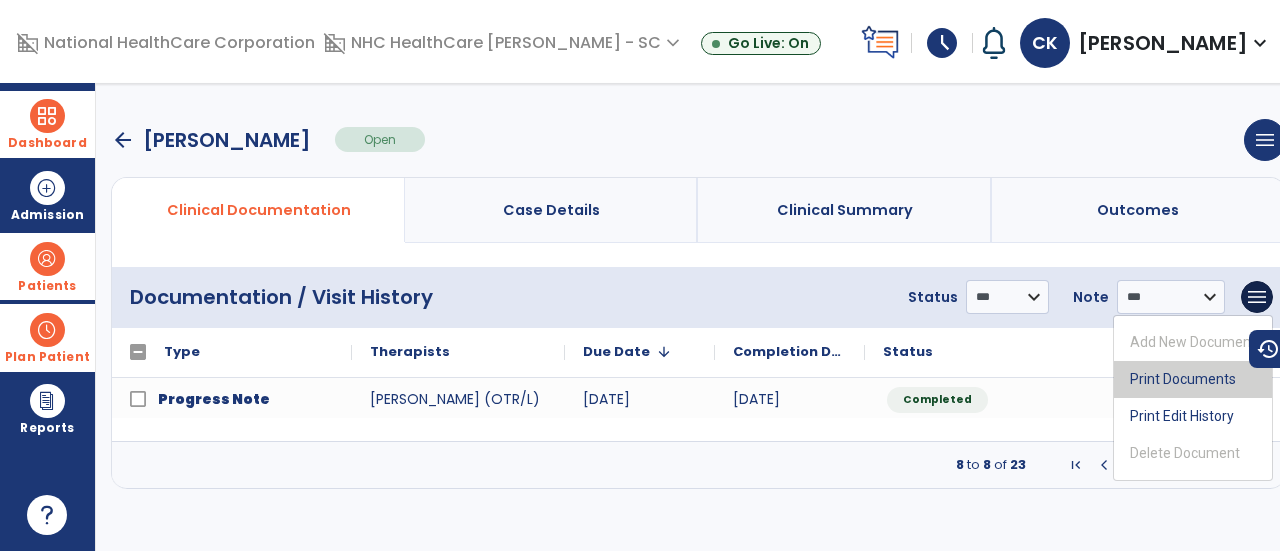 click on "Print Documents" at bounding box center (1193, 379) 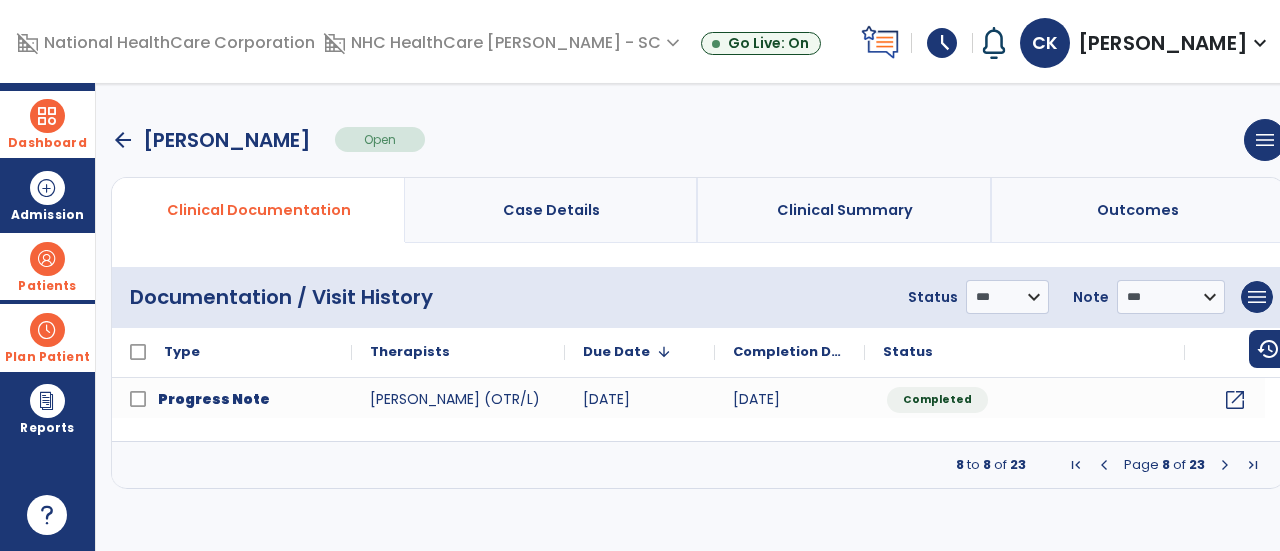 click on "**********" 